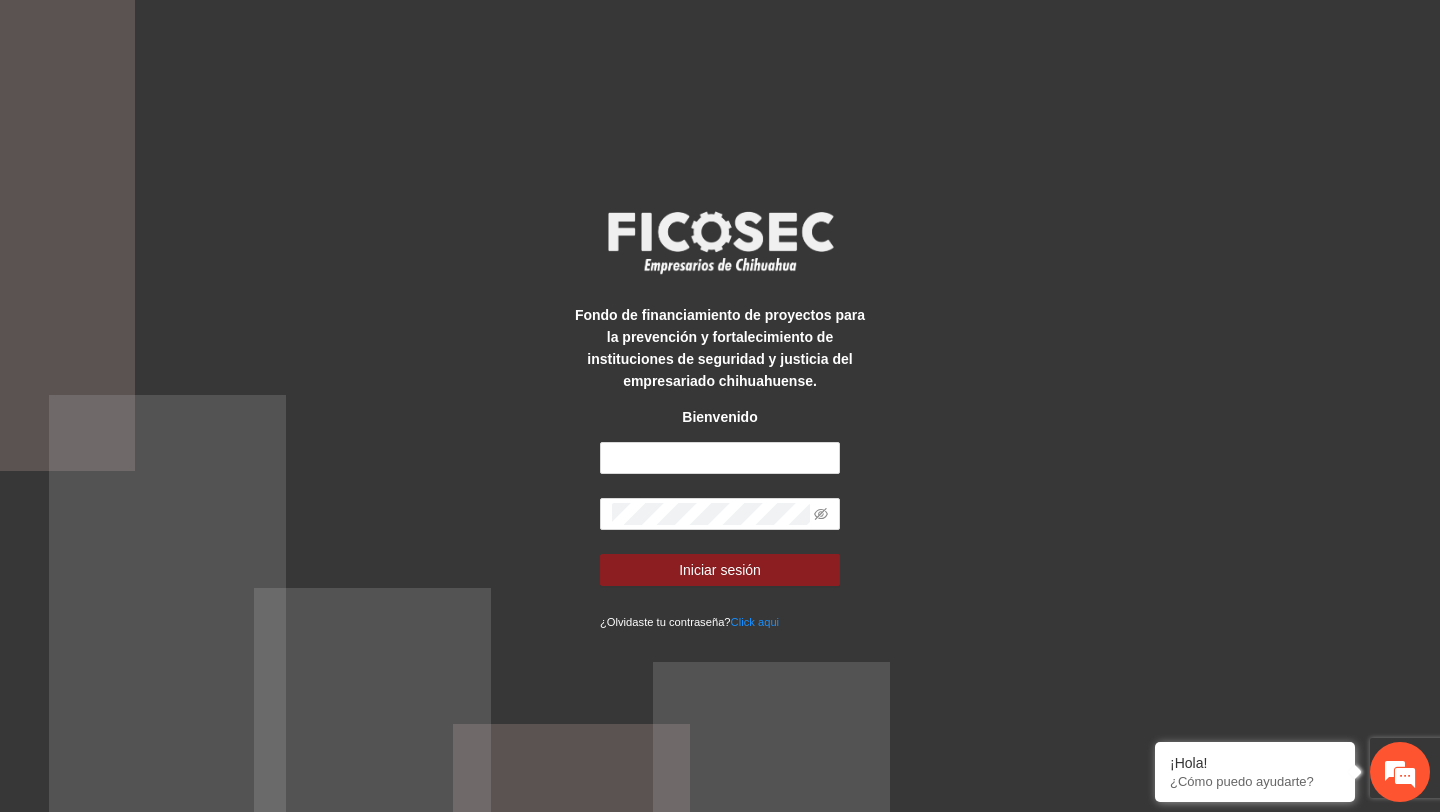 scroll, scrollTop: 0, scrollLeft: 0, axis: both 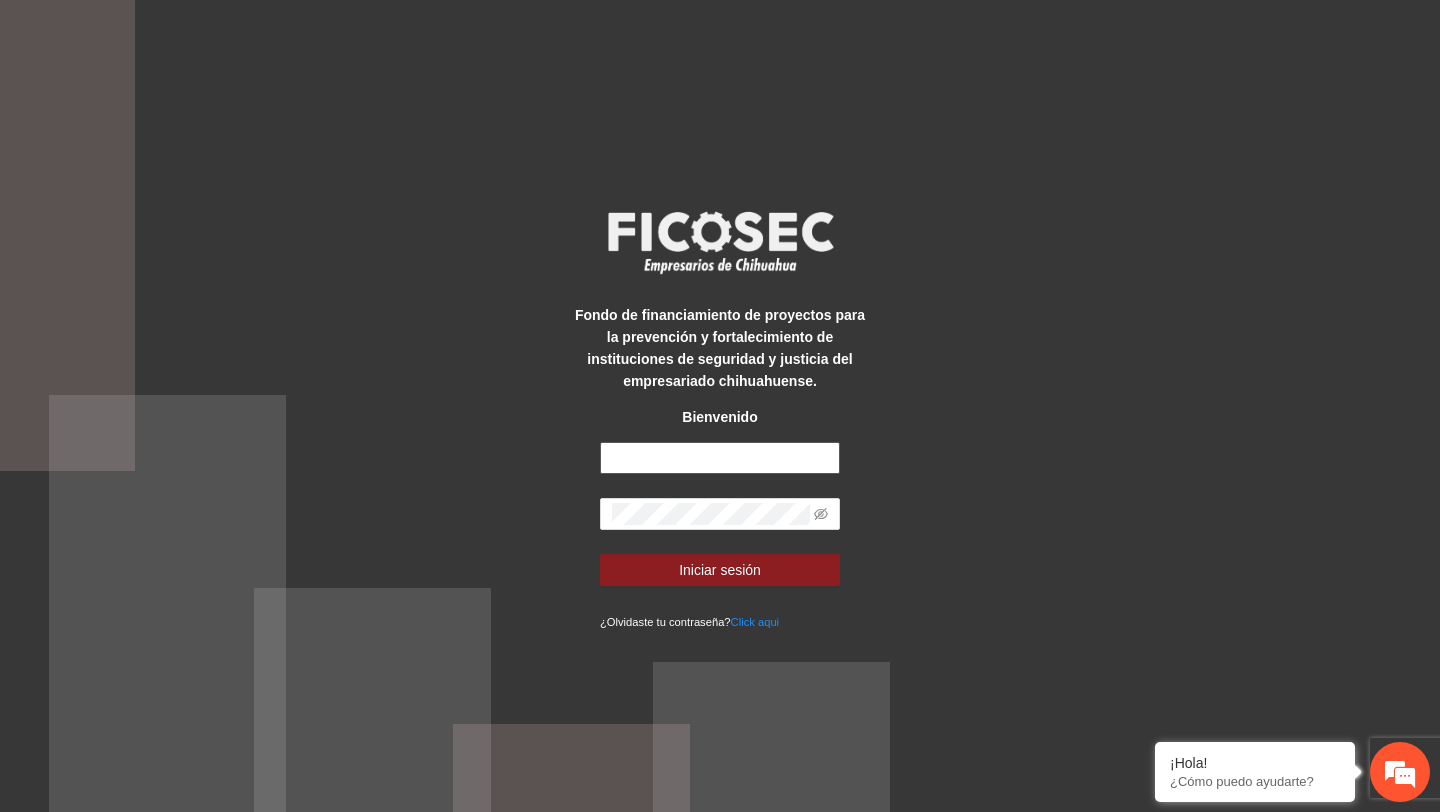 click at bounding box center (720, 458) 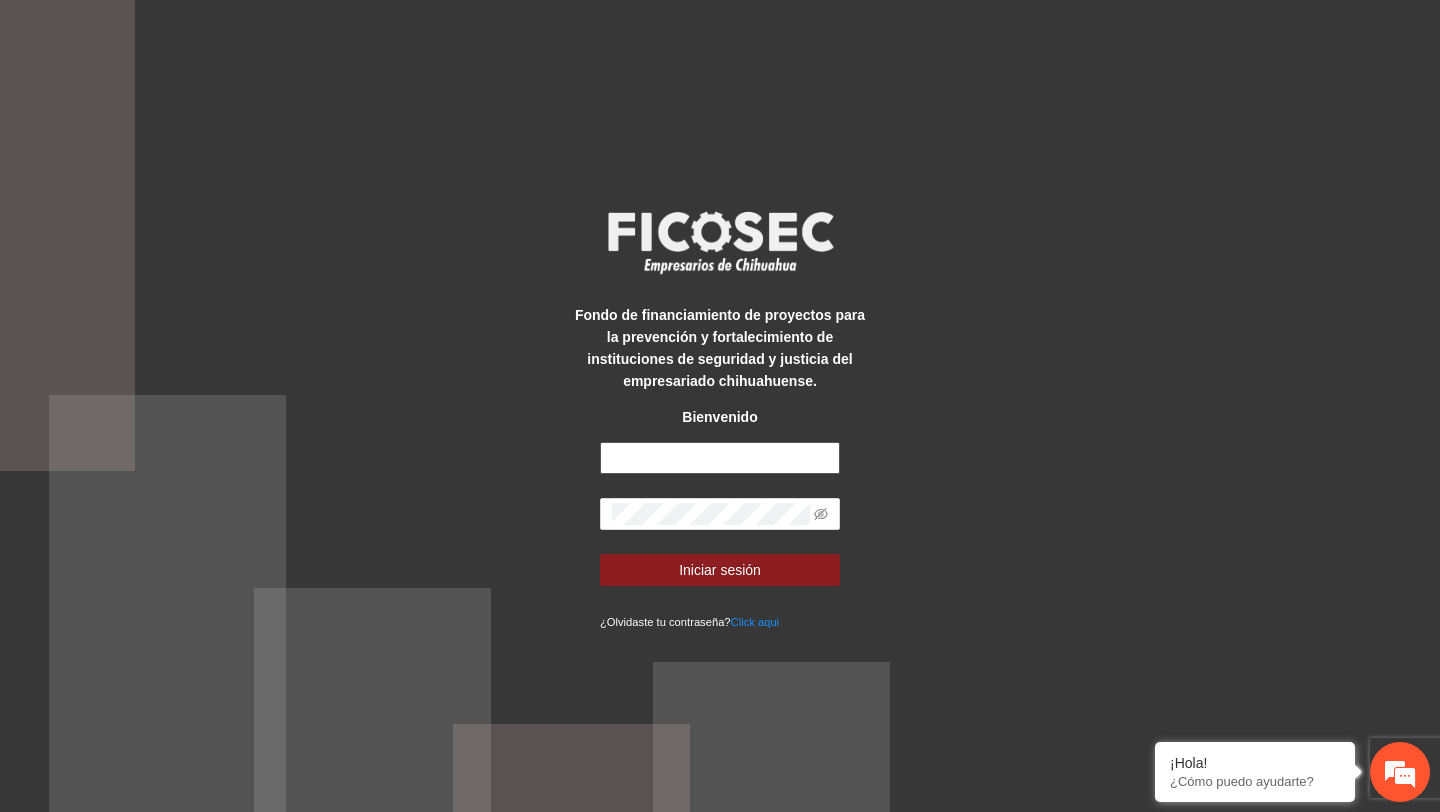 type on "**********" 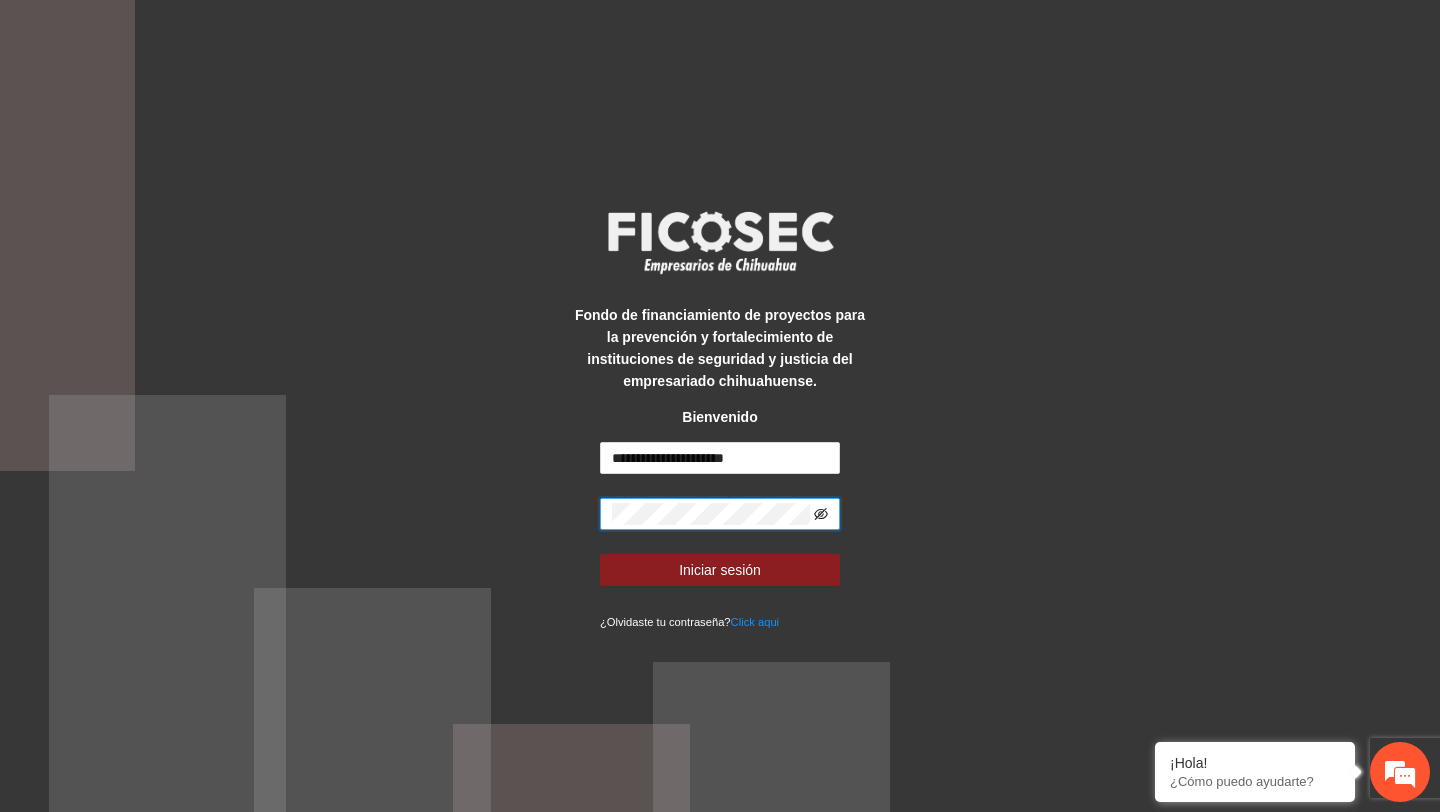 click 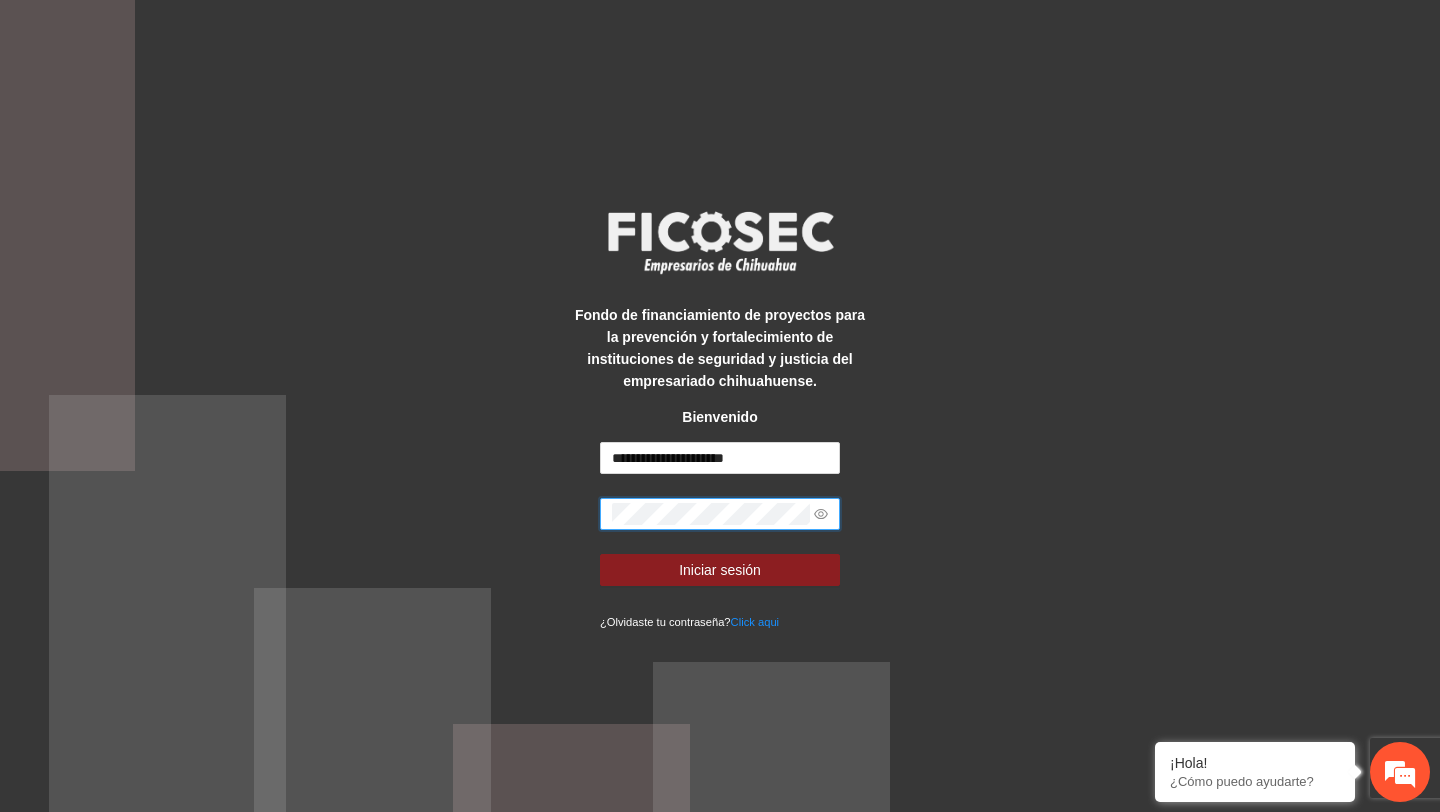 click on "Iniciar sesión" at bounding box center [720, 570] 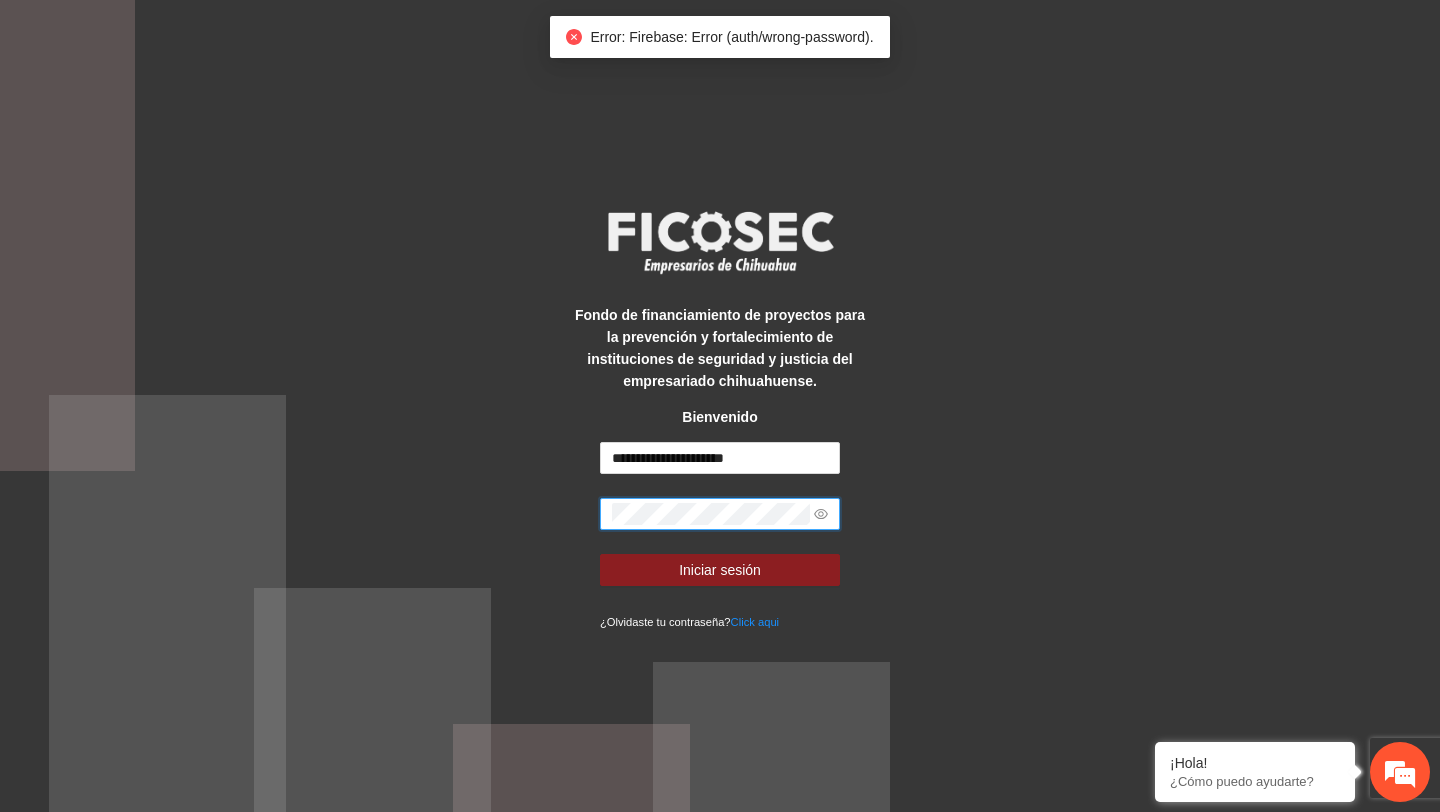 scroll, scrollTop: 0, scrollLeft: 0, axis: both 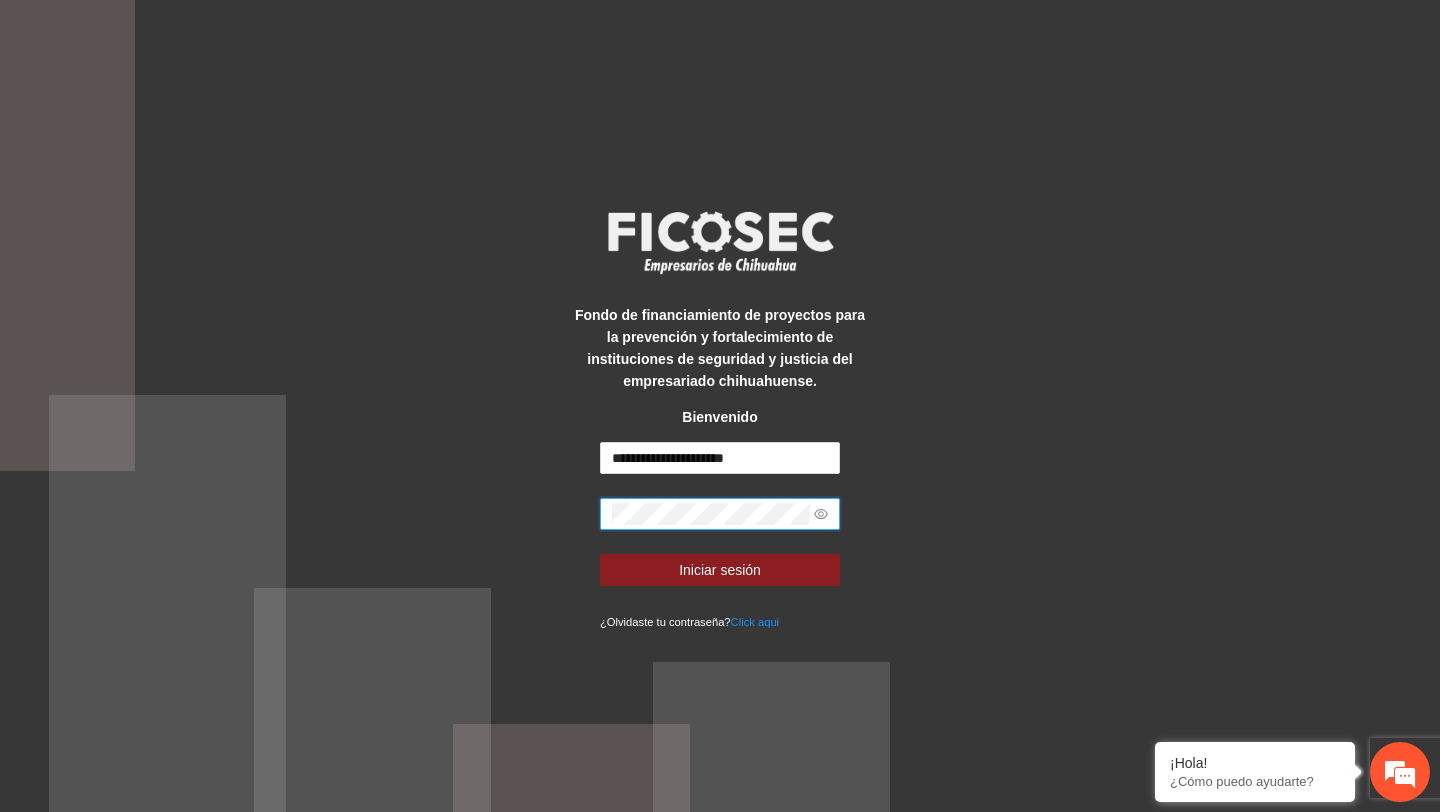 click on "Iniciar sesión" at bounding box center [720, 570] 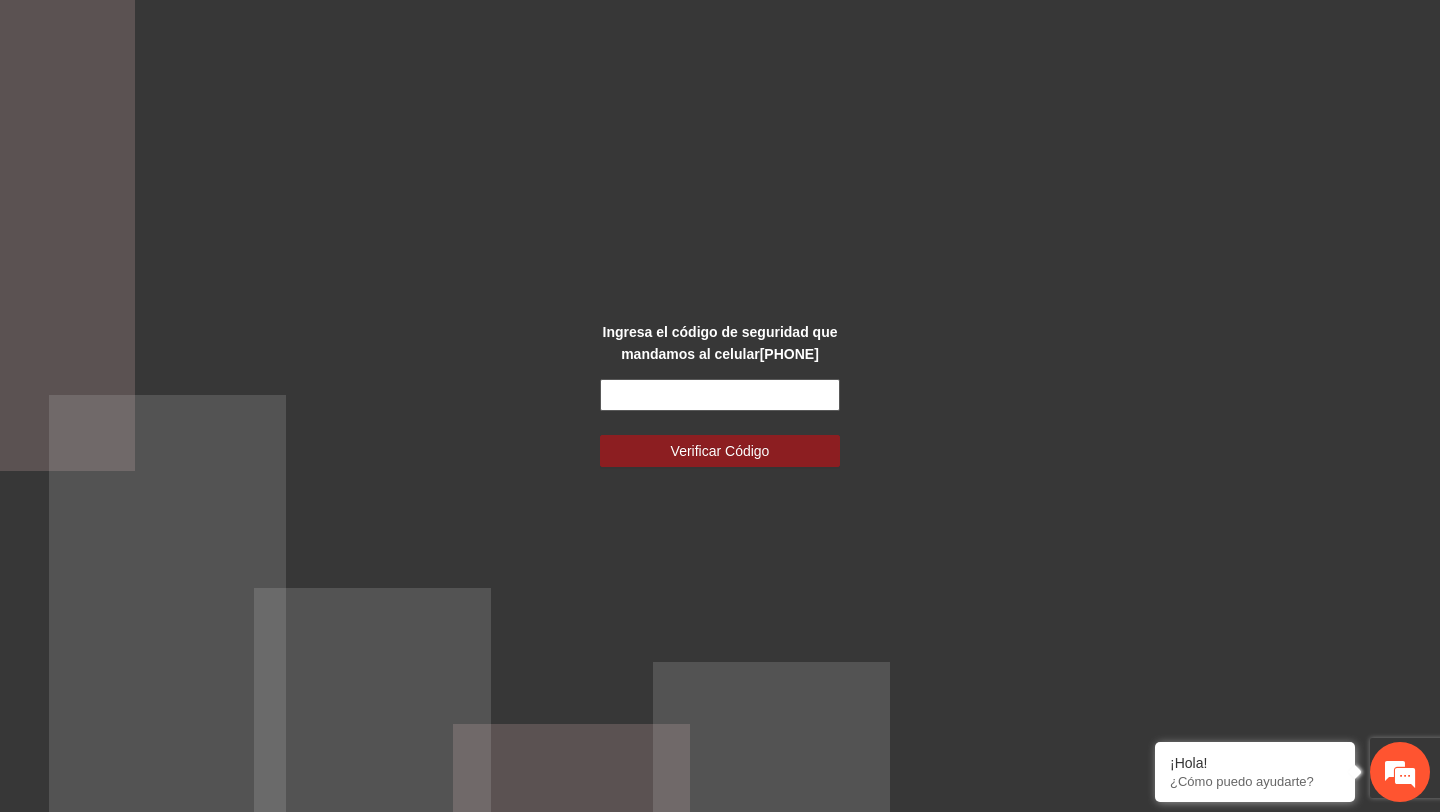 click at bounding box center (720, 395) 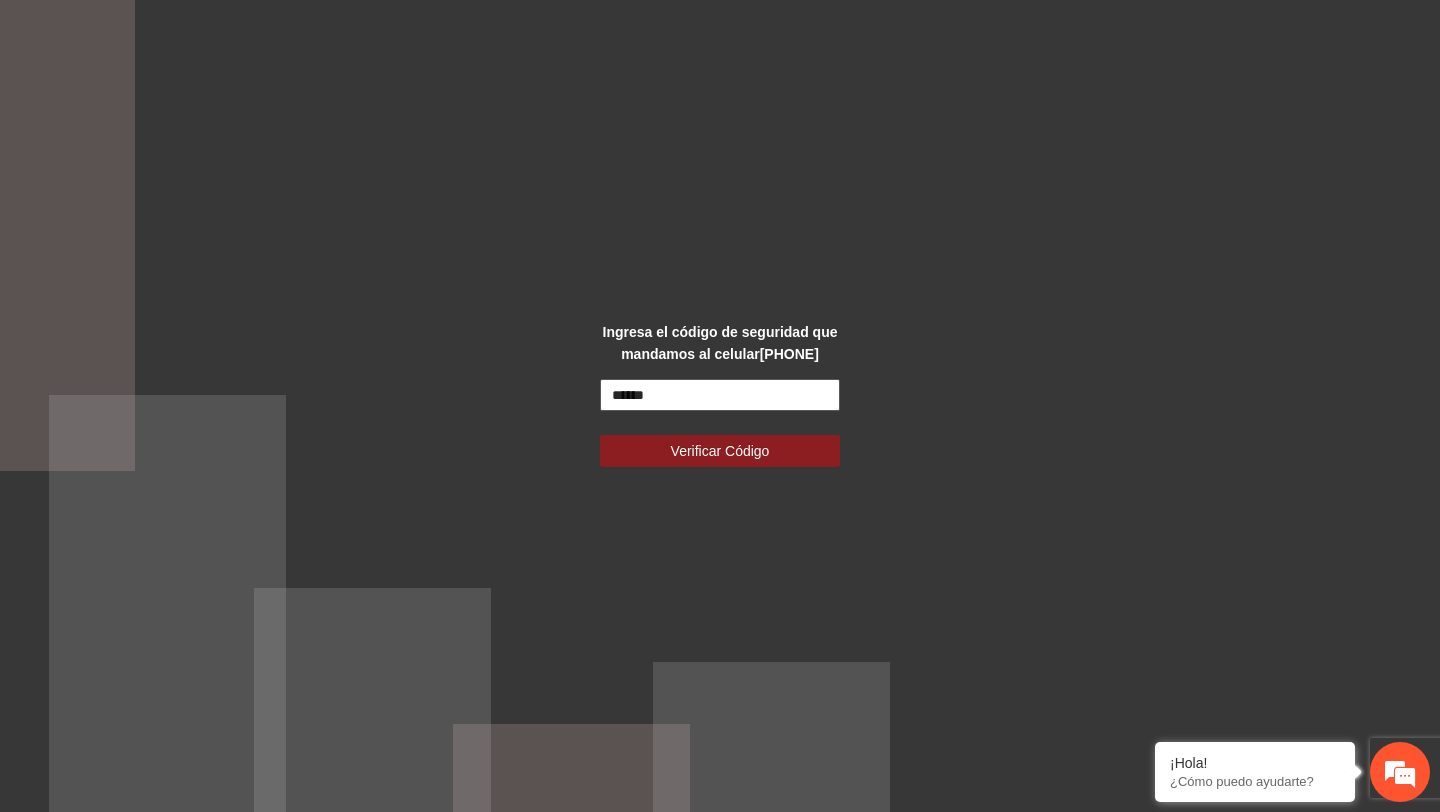 type on "******" 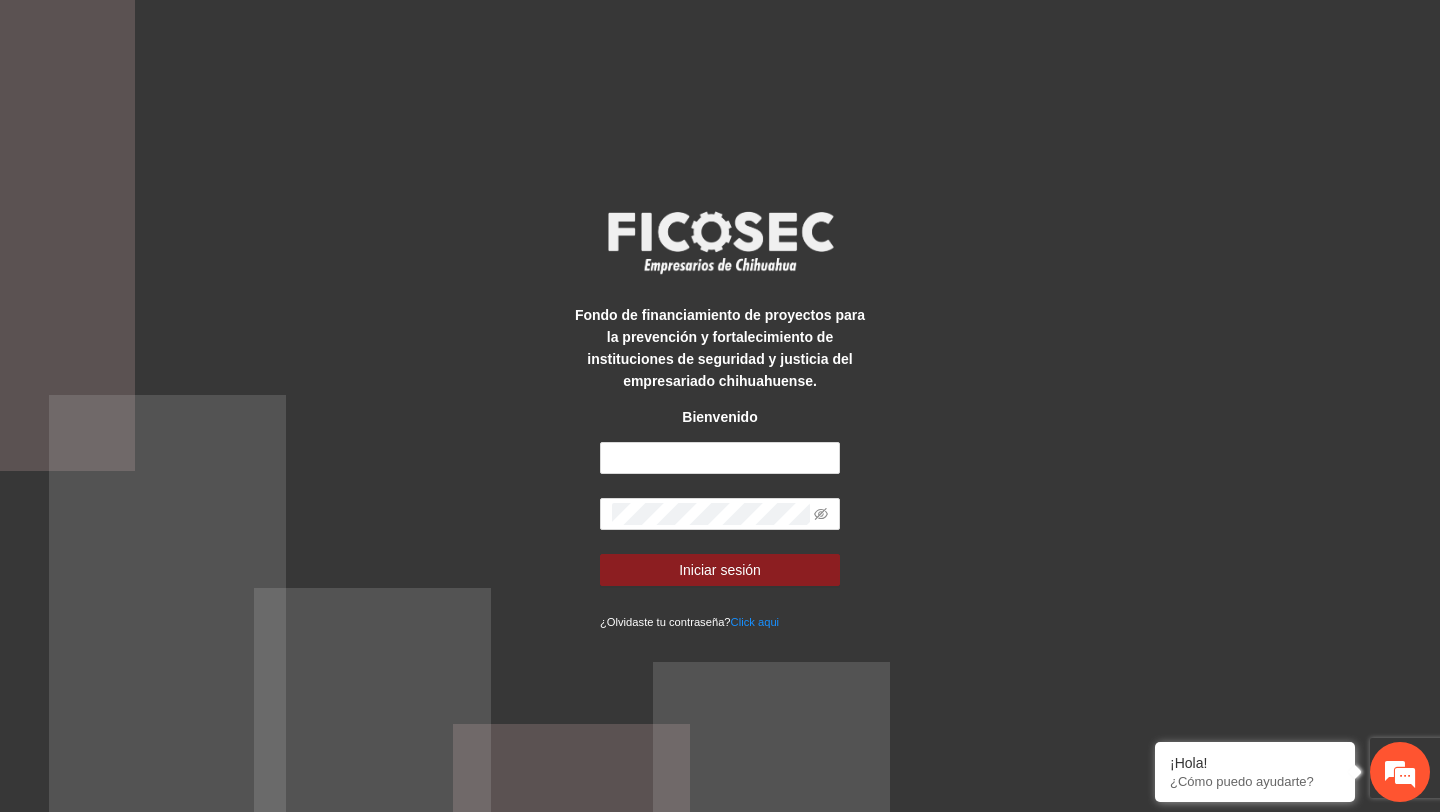 click on "Fondo de financiamiento de proyectos para la prevención y fortalecimiento de instituciones de seguridad y justicia del empresariado chihuahuense. Bienvenido Iniciar sesión ¿Olvidaste tu contraseña?   Click aqui" at bounding box center (720, 406) 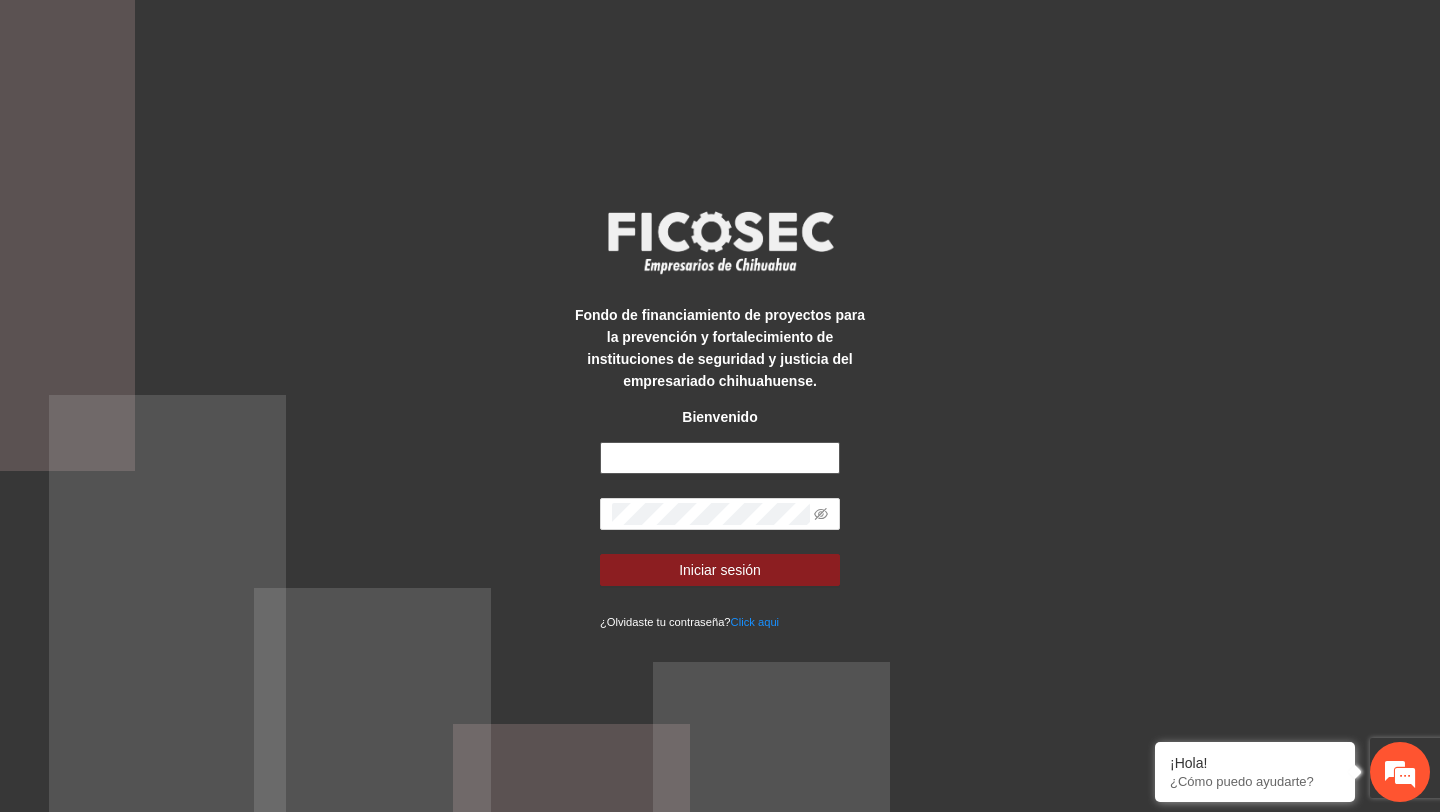 click at bounding box center (720, 458) 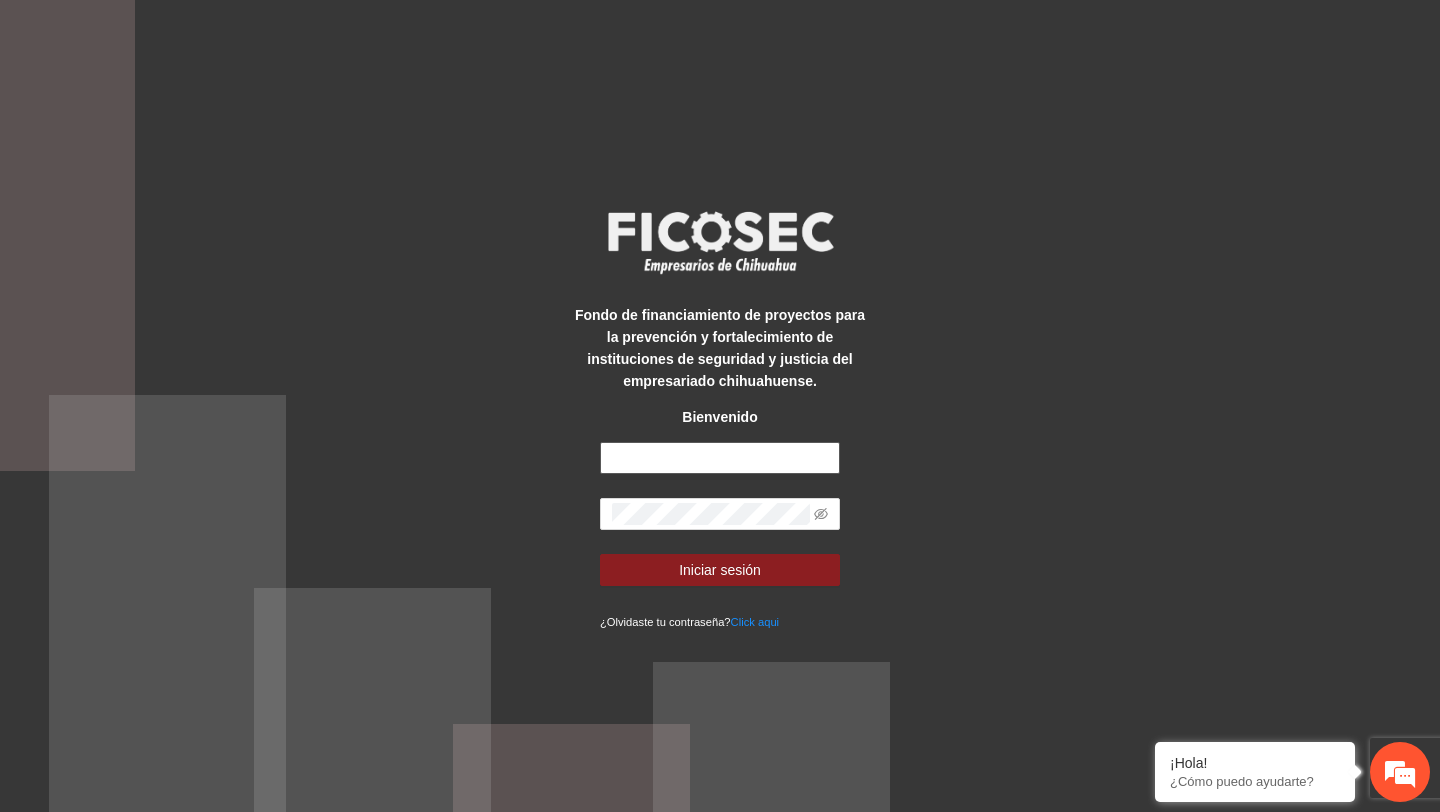 type on "**********" 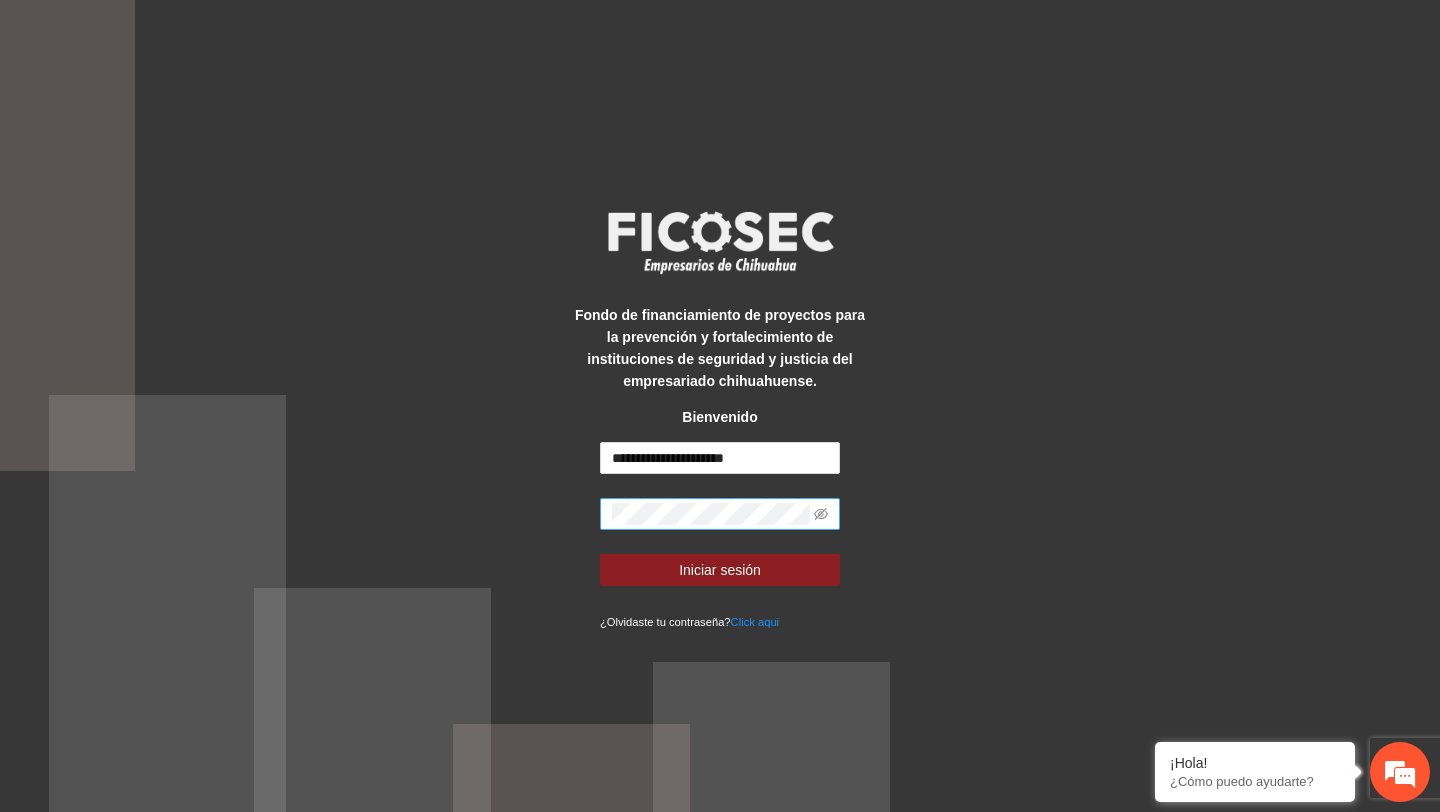 click at bounding box center [720, 514] 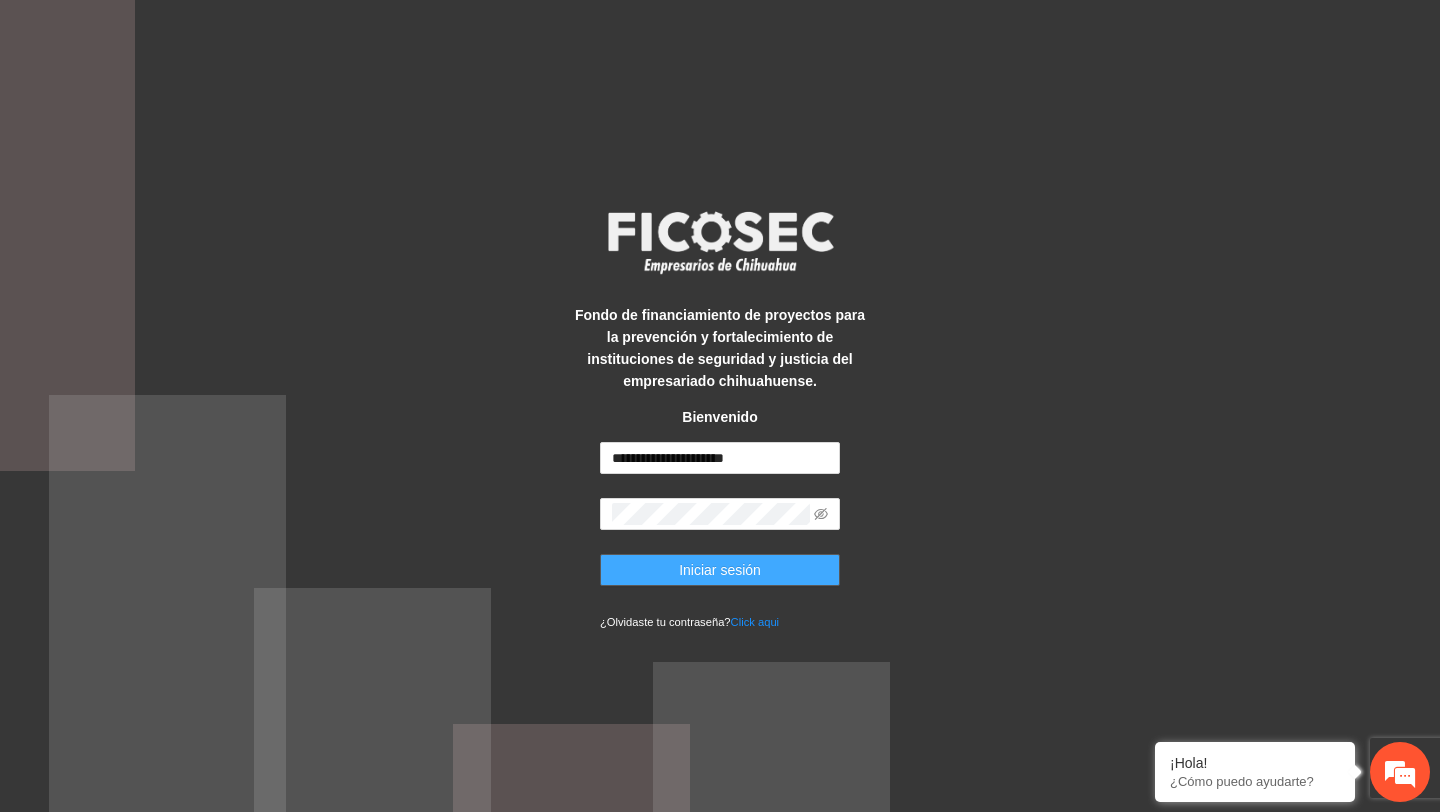 click on "Iniciar sesión" at bounding box center (720, 570) 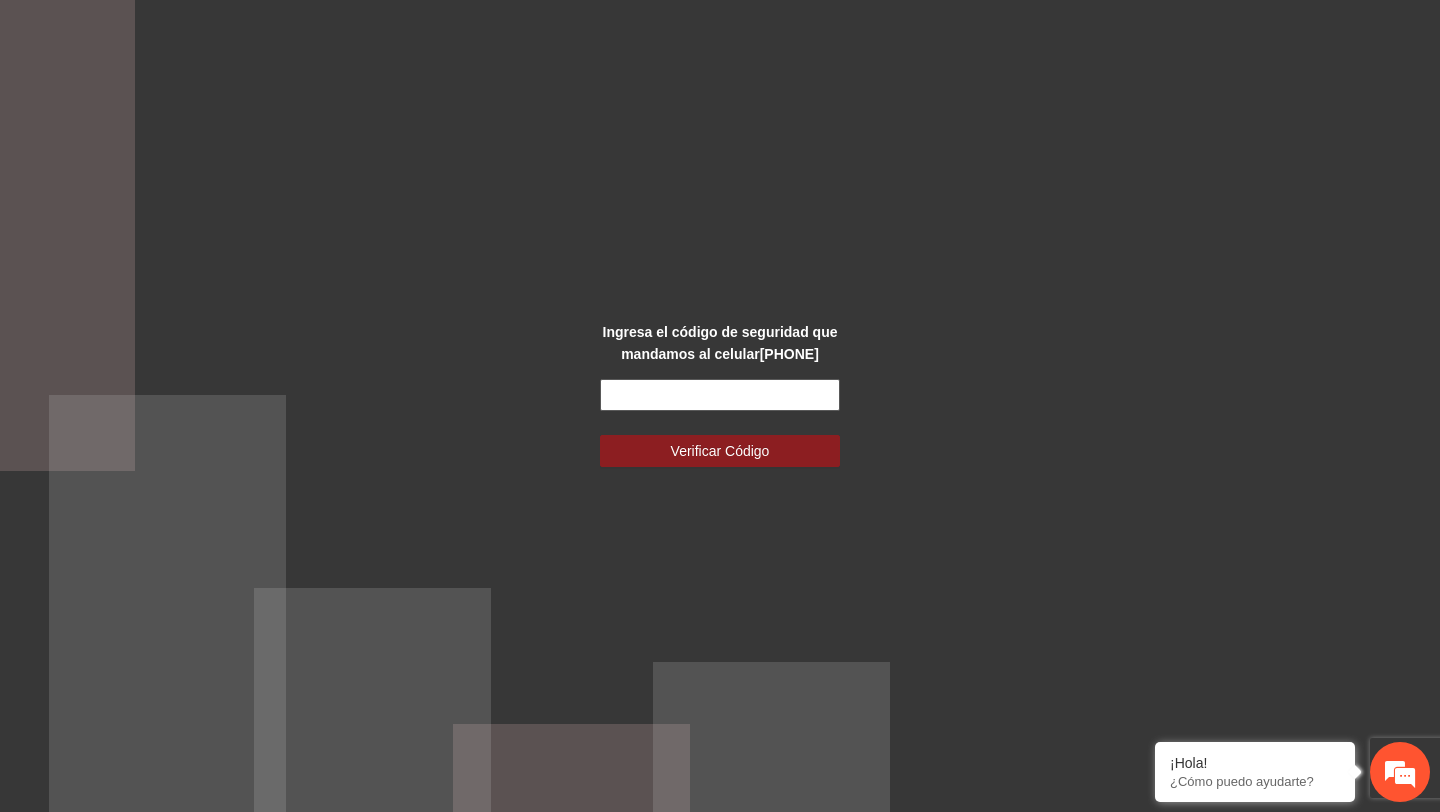 click at bounding box center [720, 395] 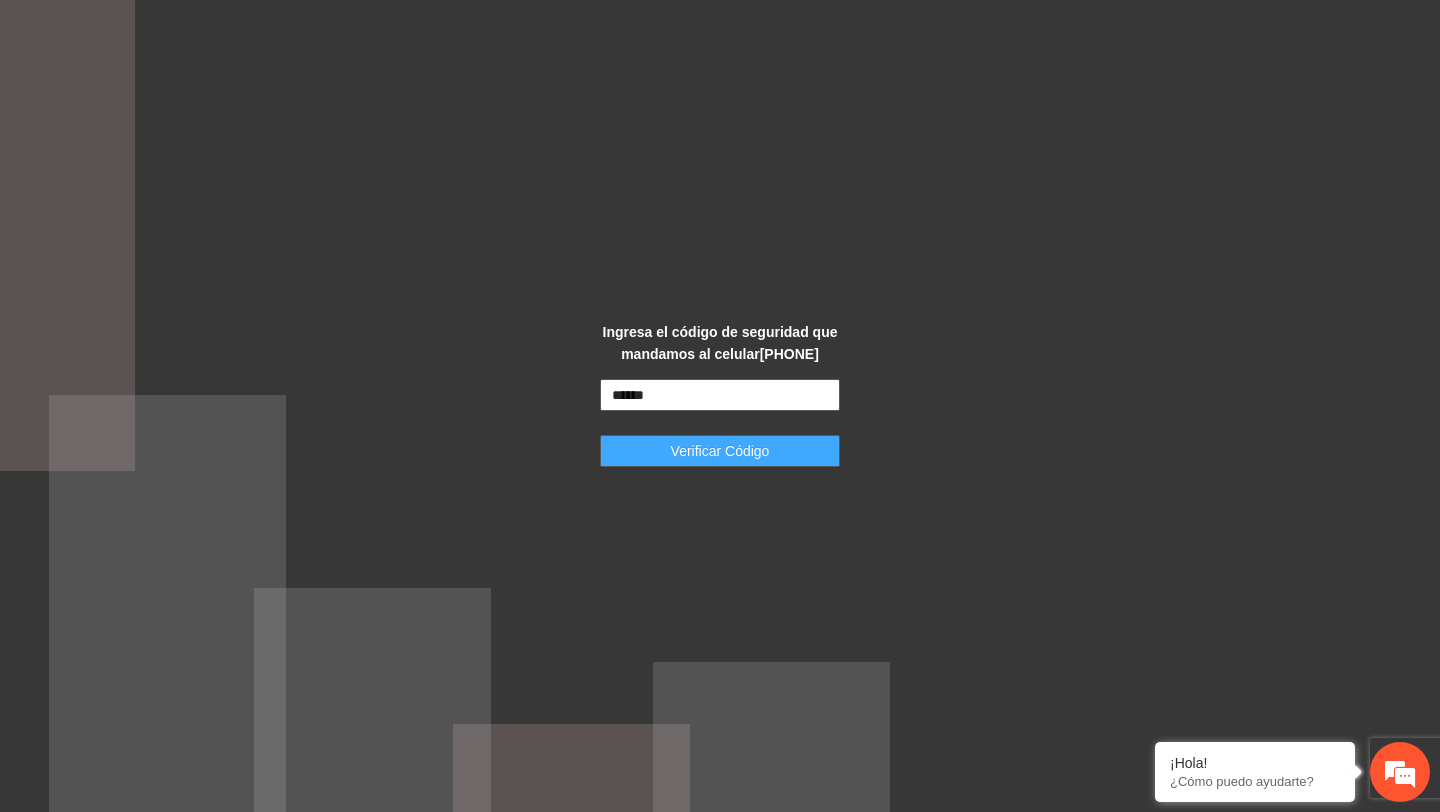 type on "******" 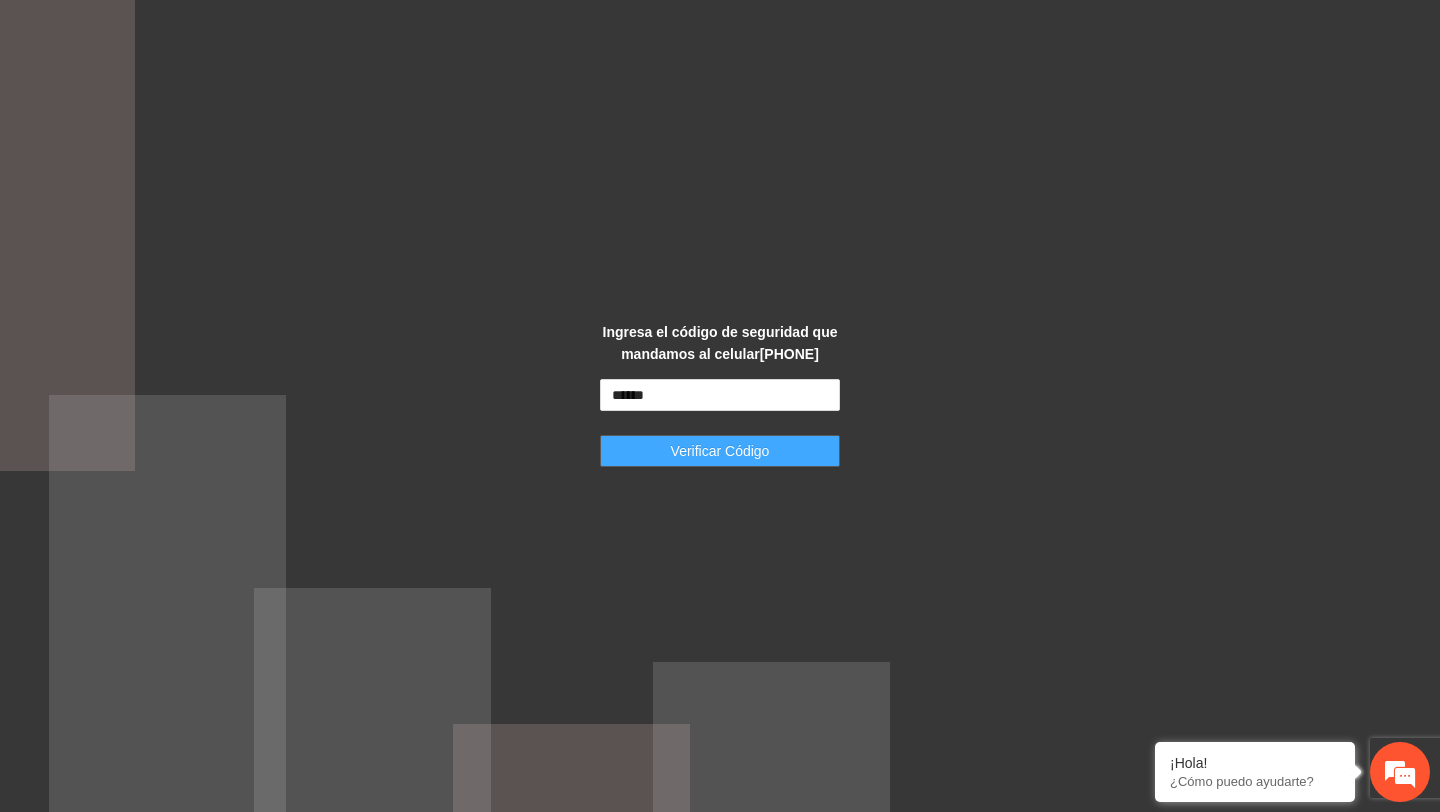 click on "Verificar Código" at bounding box center [720, 451] 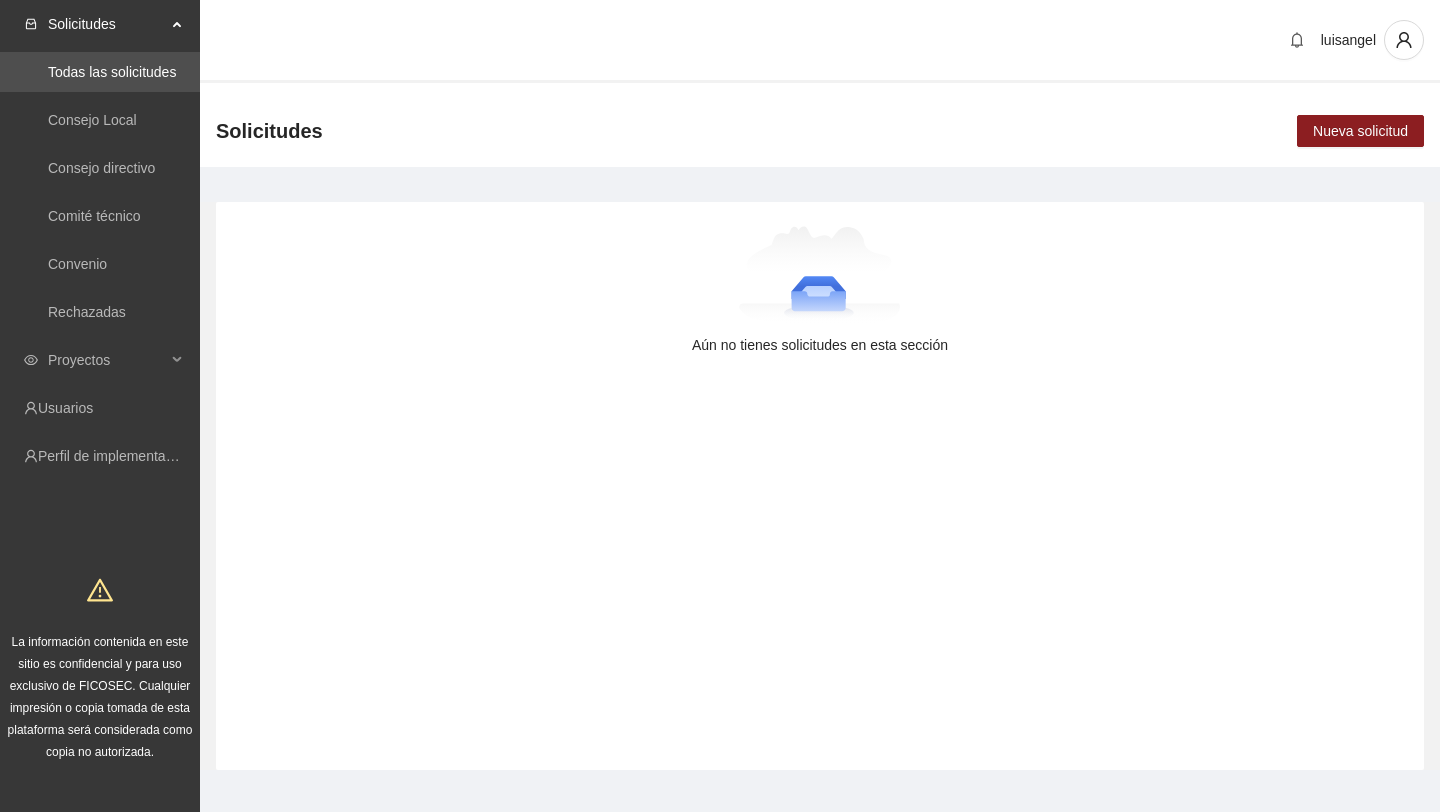 scroll, scrollTop: 0, scrollLeft: 0, axis: both 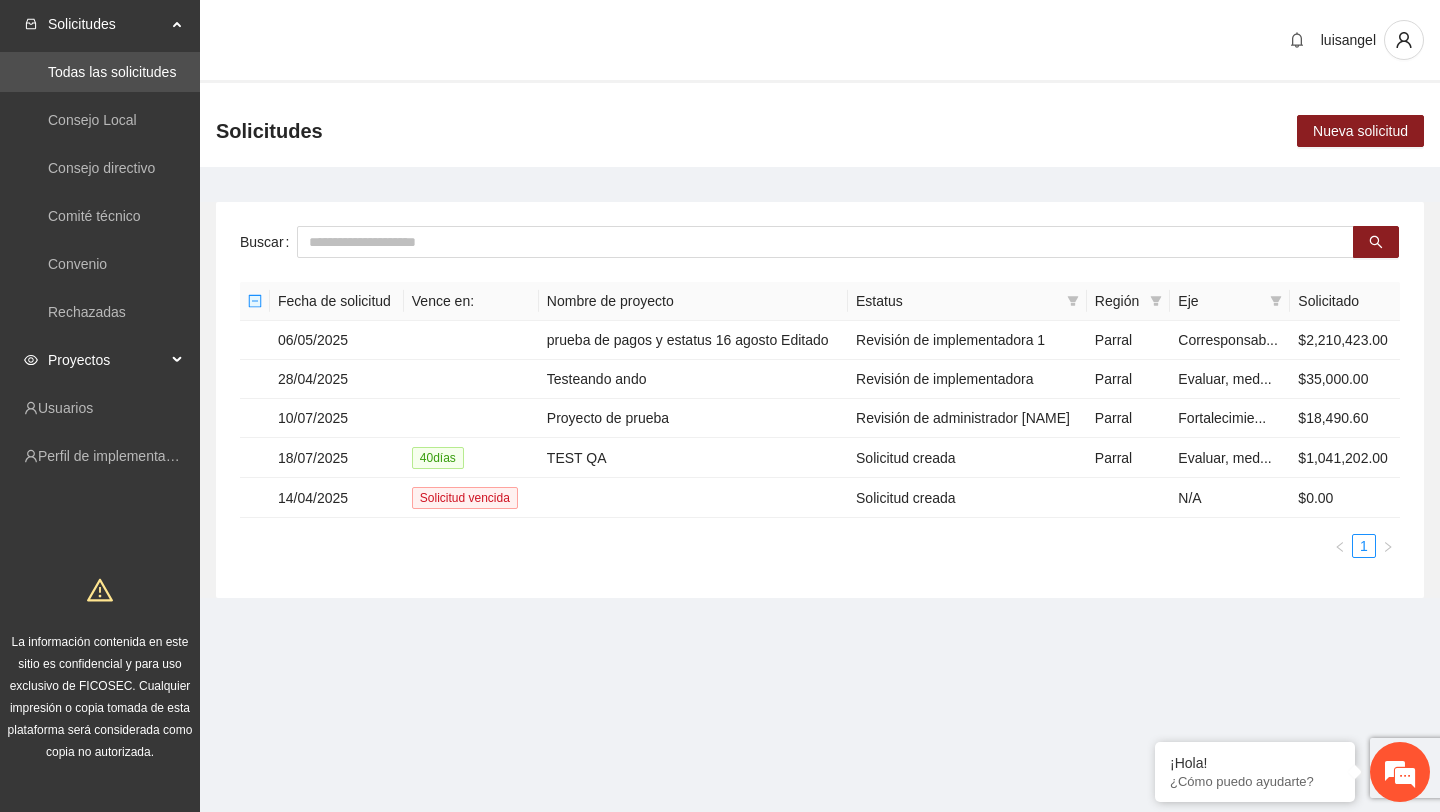 click on "Proyectos" at bounding box center [107, 360] 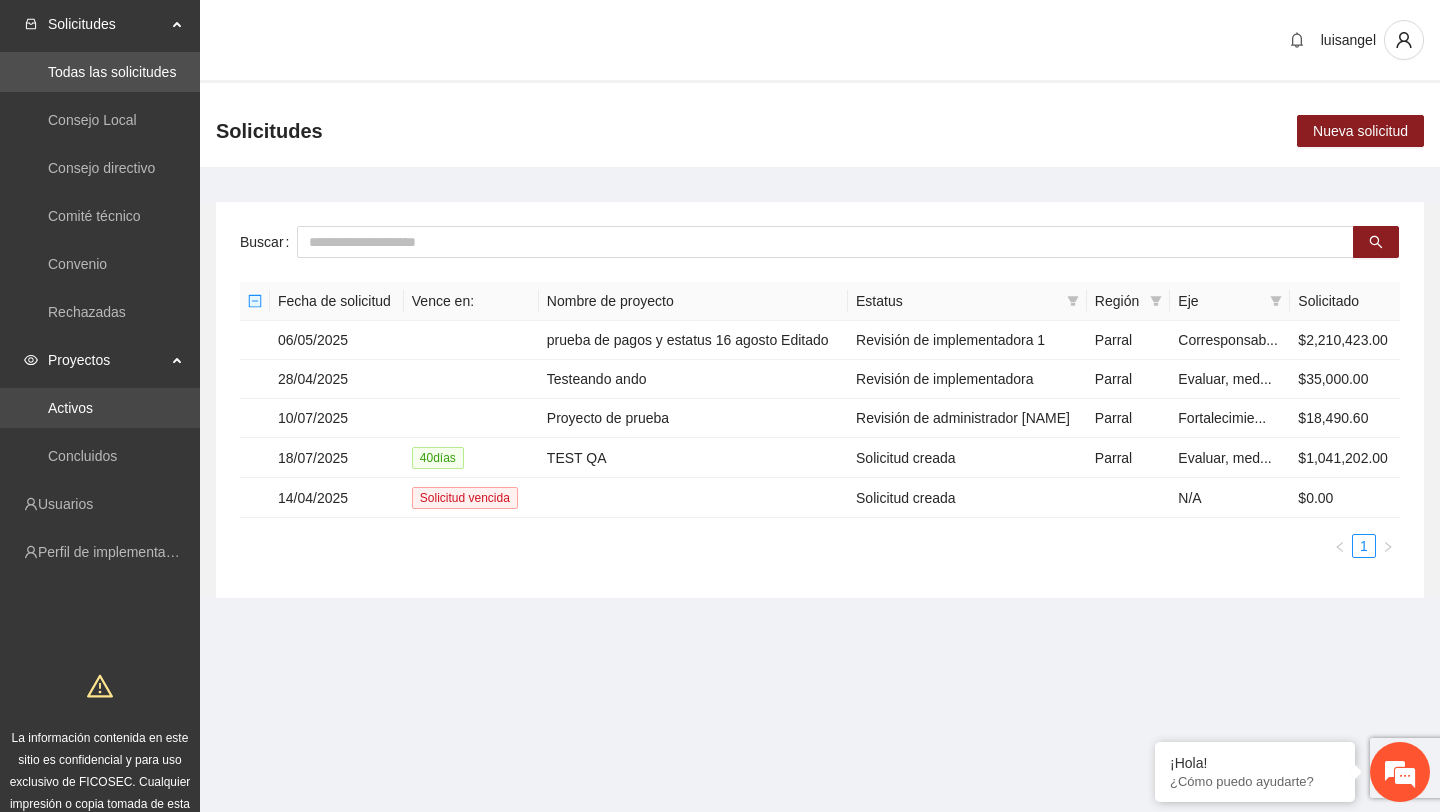 click on "Activos" at bounding box center [70, 408] 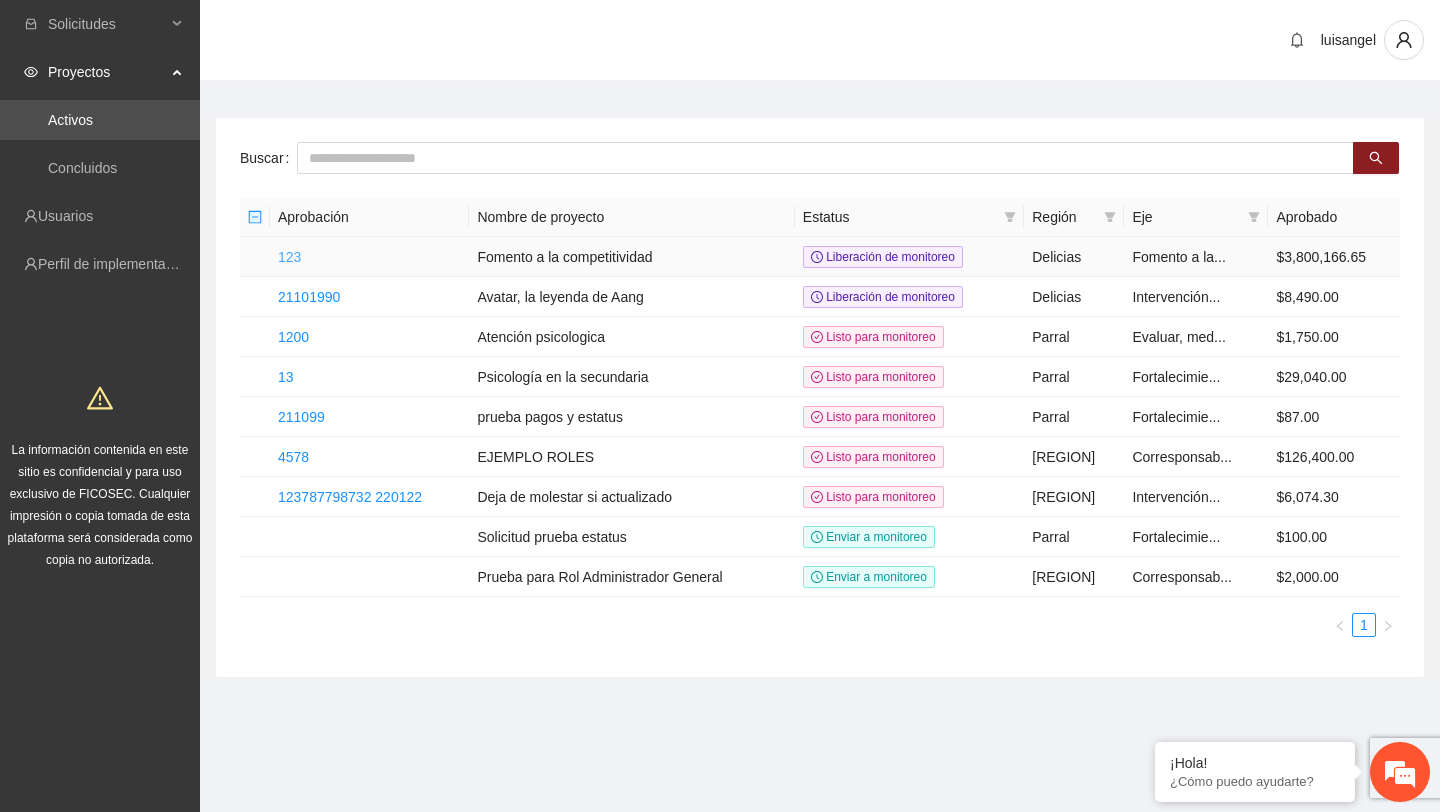 click on "123" at bounding box center (289, 257) 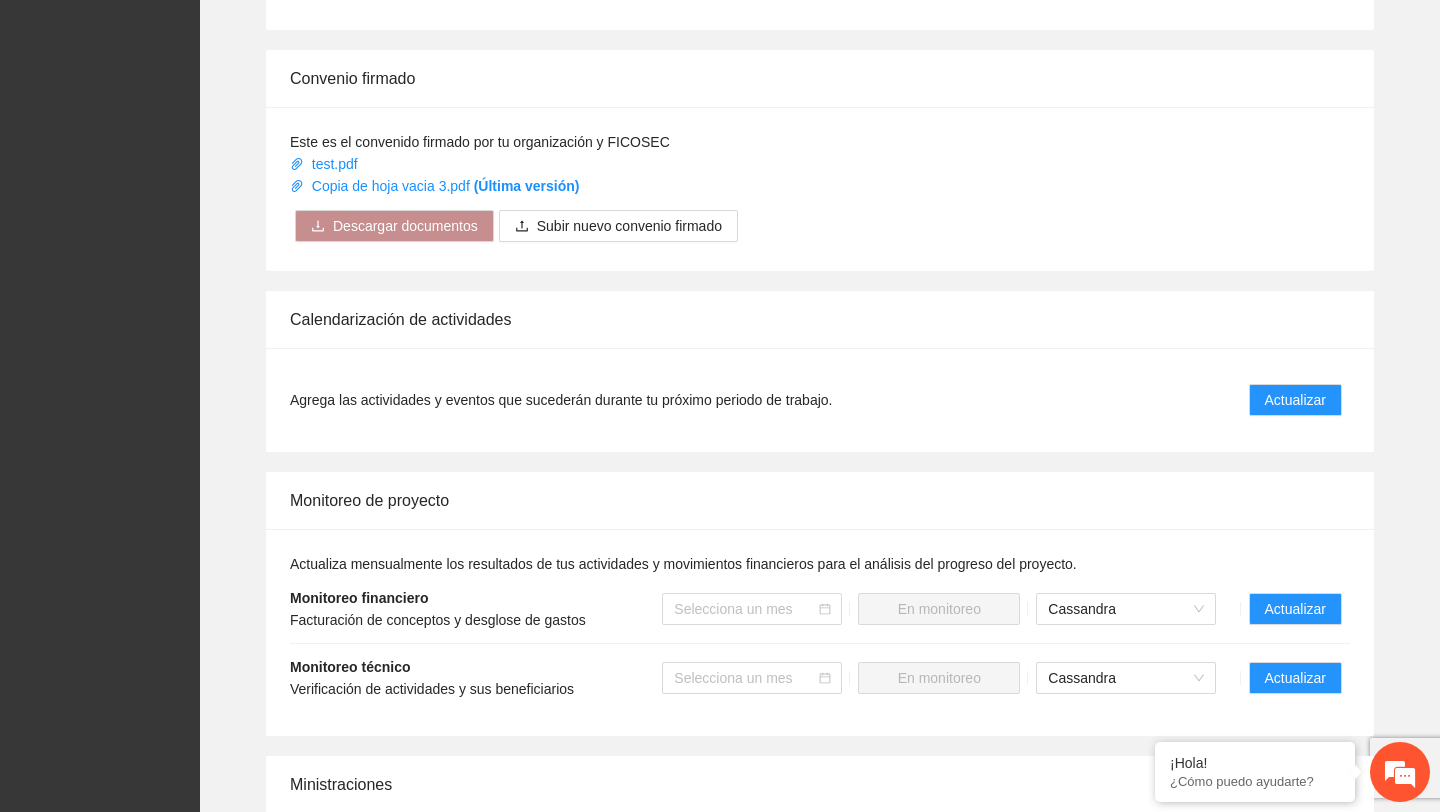 scroll, scrollTop: 907, scrollLeft: 0, axis: vertical 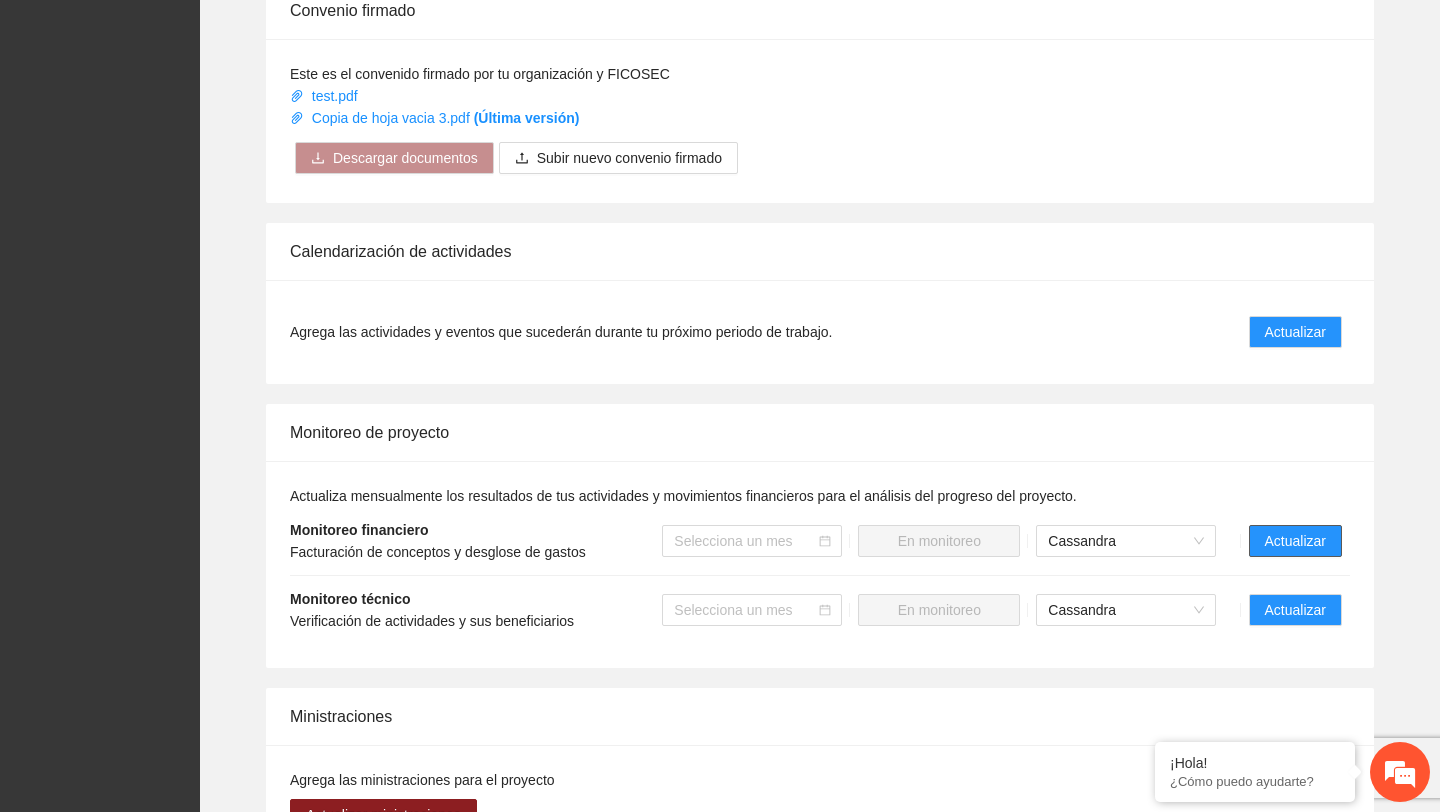 click on "Actualizar" at bounding box center [1295, 541] 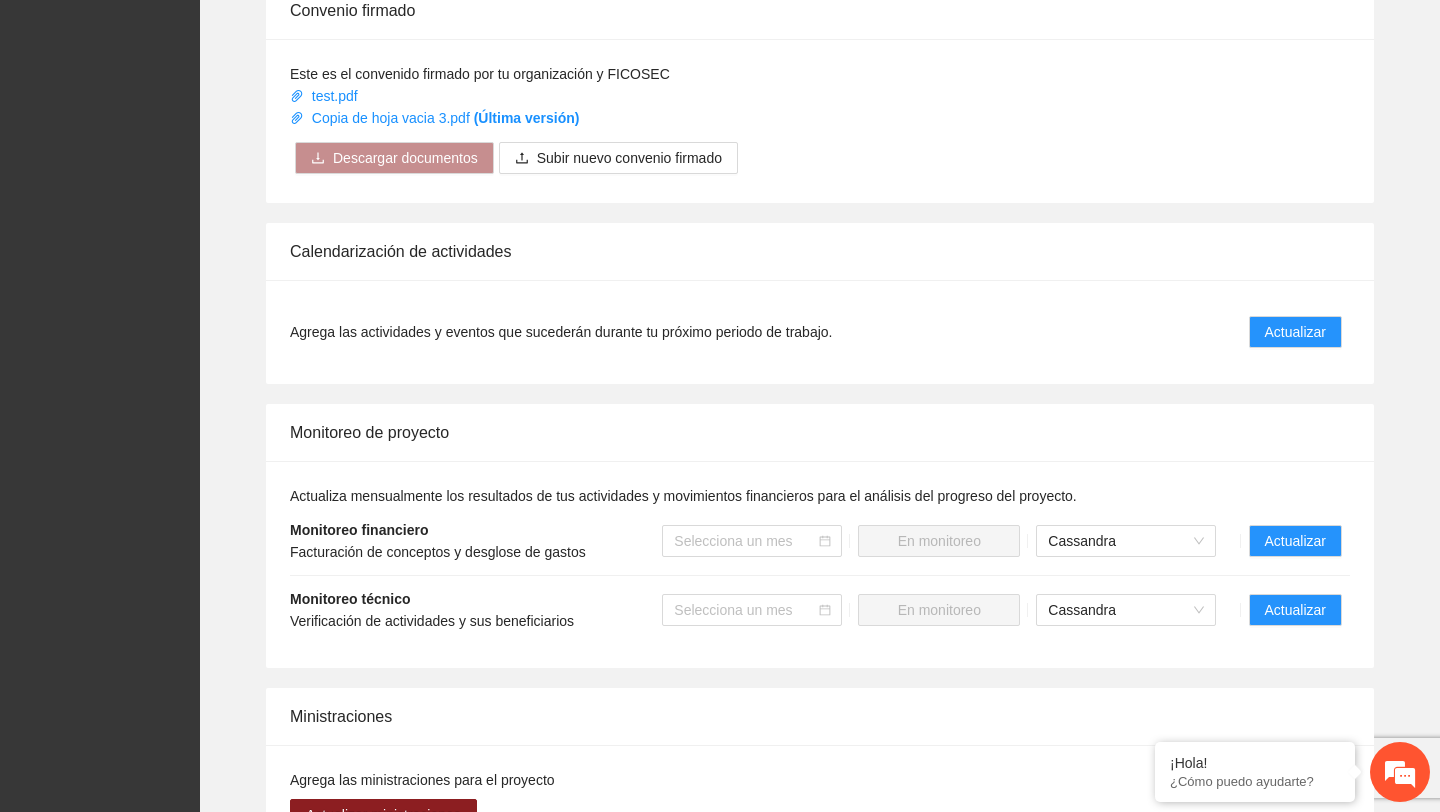 scroll, scrollTop: 0, scrollLeft: 0, axis: both 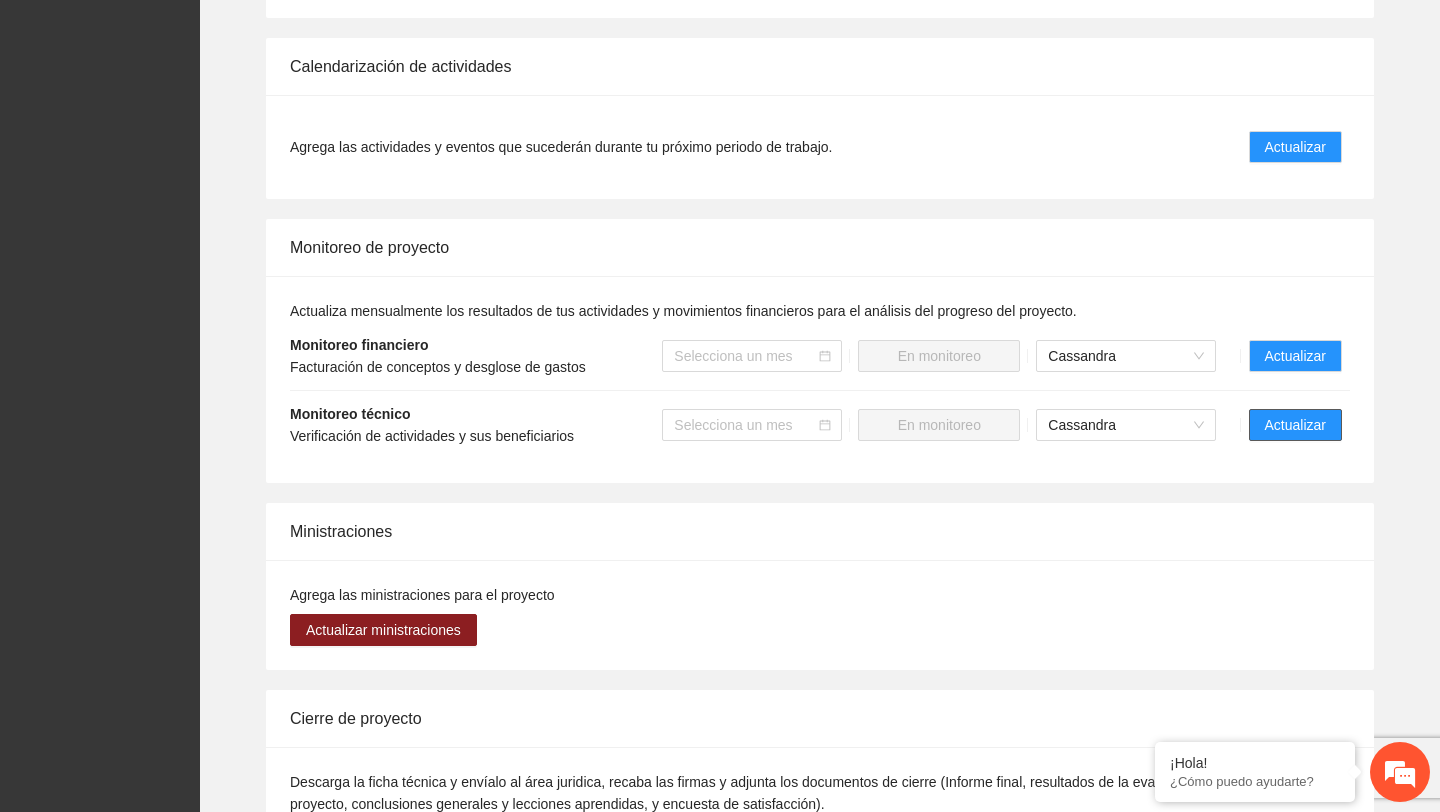 click on "Actualizar" at bounding box center (1295, 425) 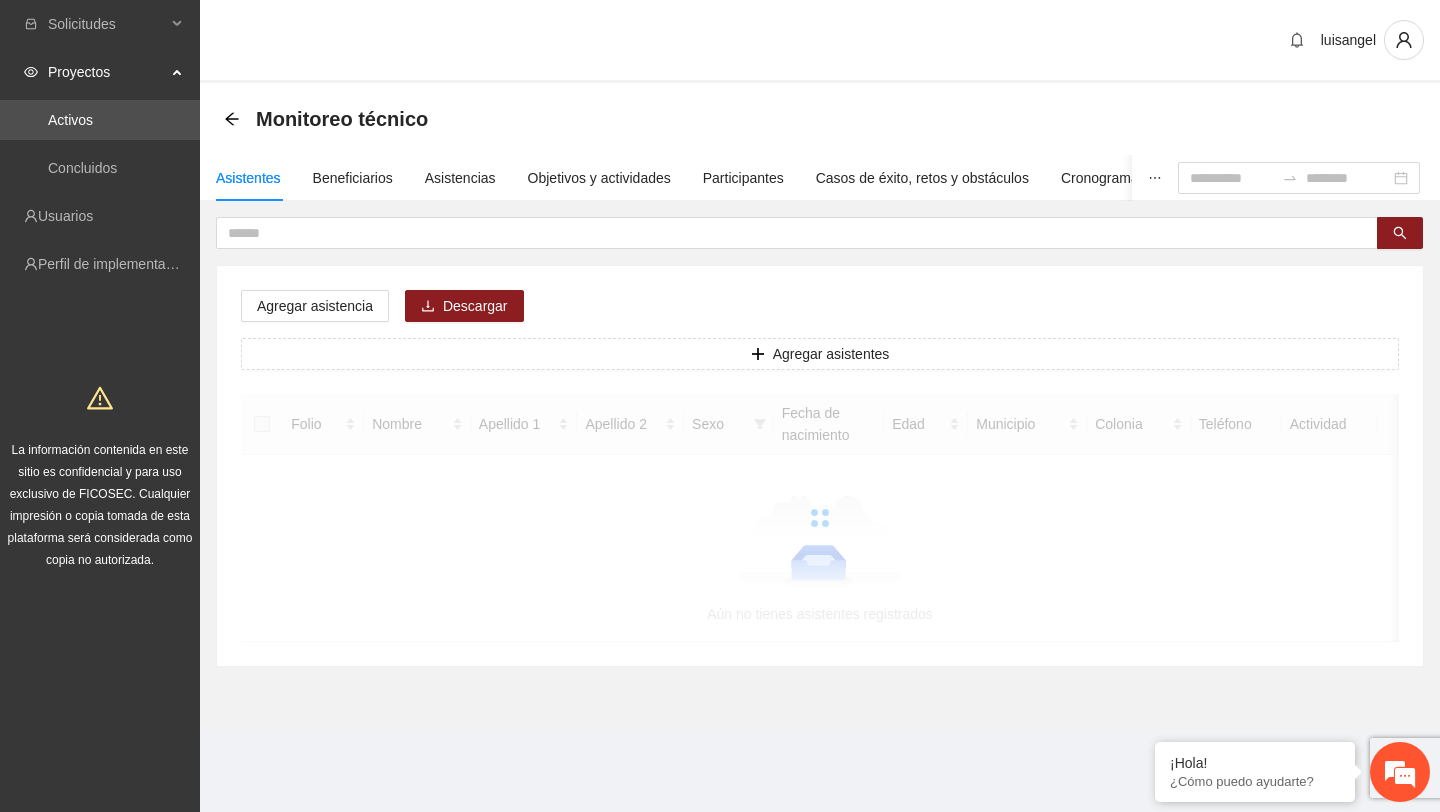 scroll, scrollTop: 0, scrollLeft: 0, axis: both 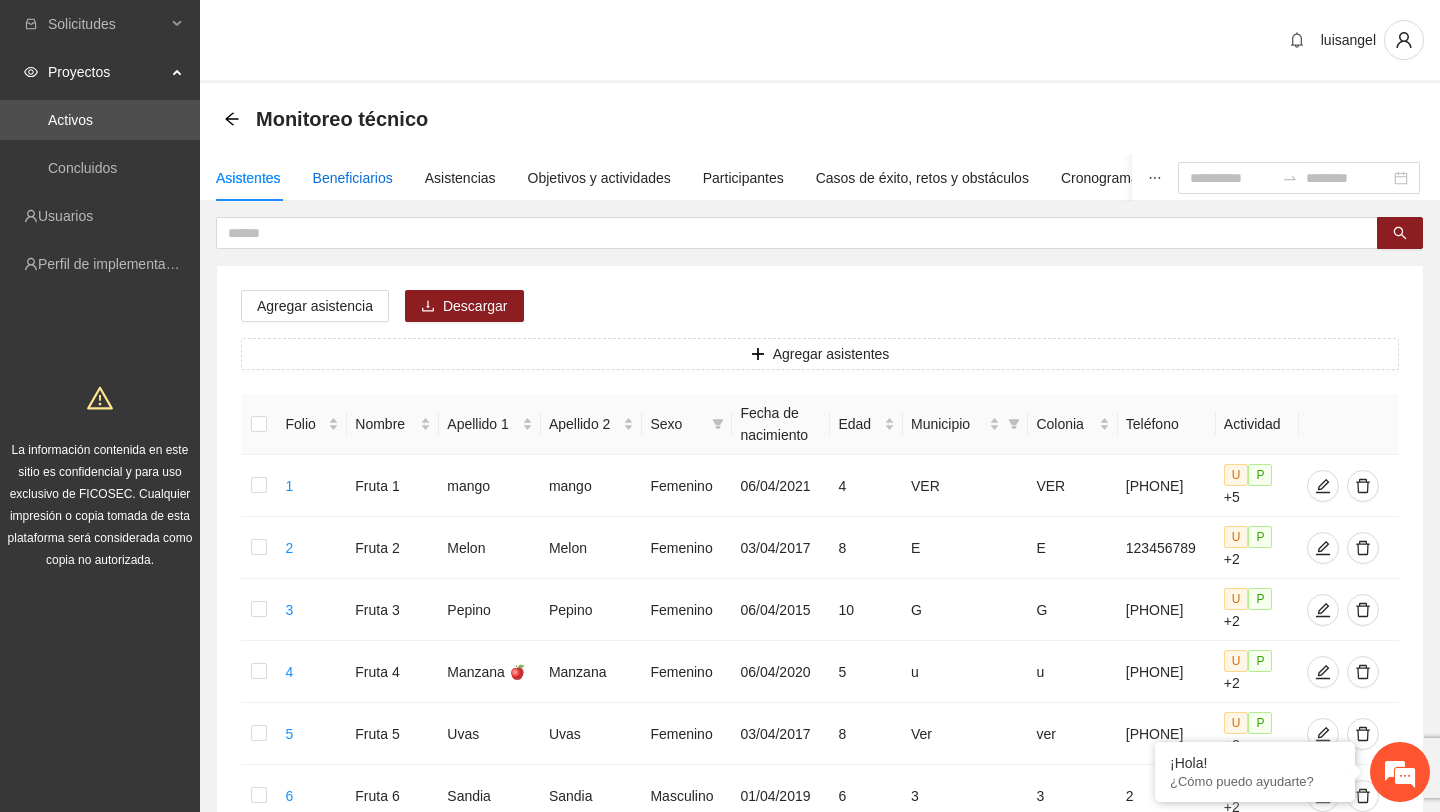 click on "Beneficiarios" at bounding box center [353, 178] 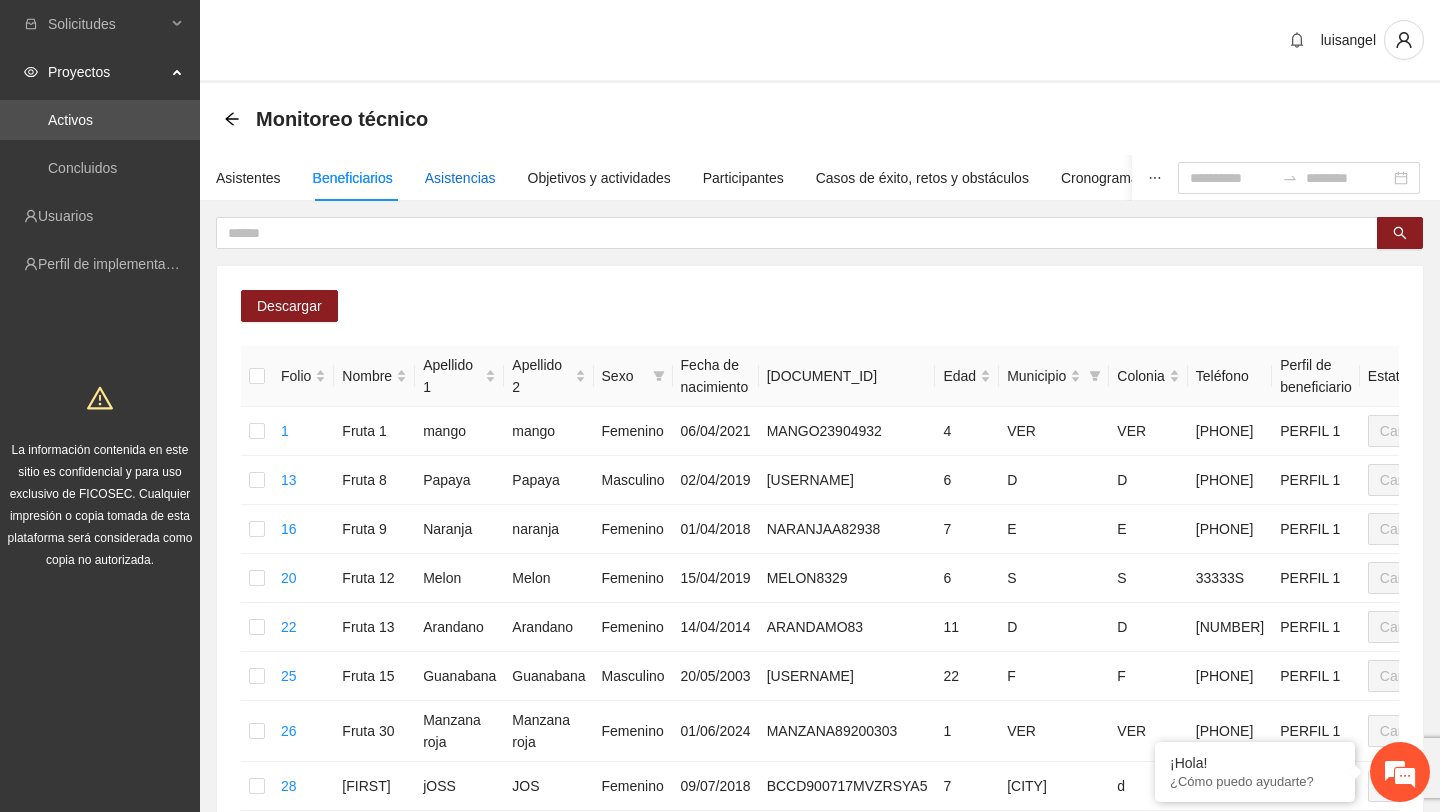 click on "Asistencias" at bounding box center (460, 178) 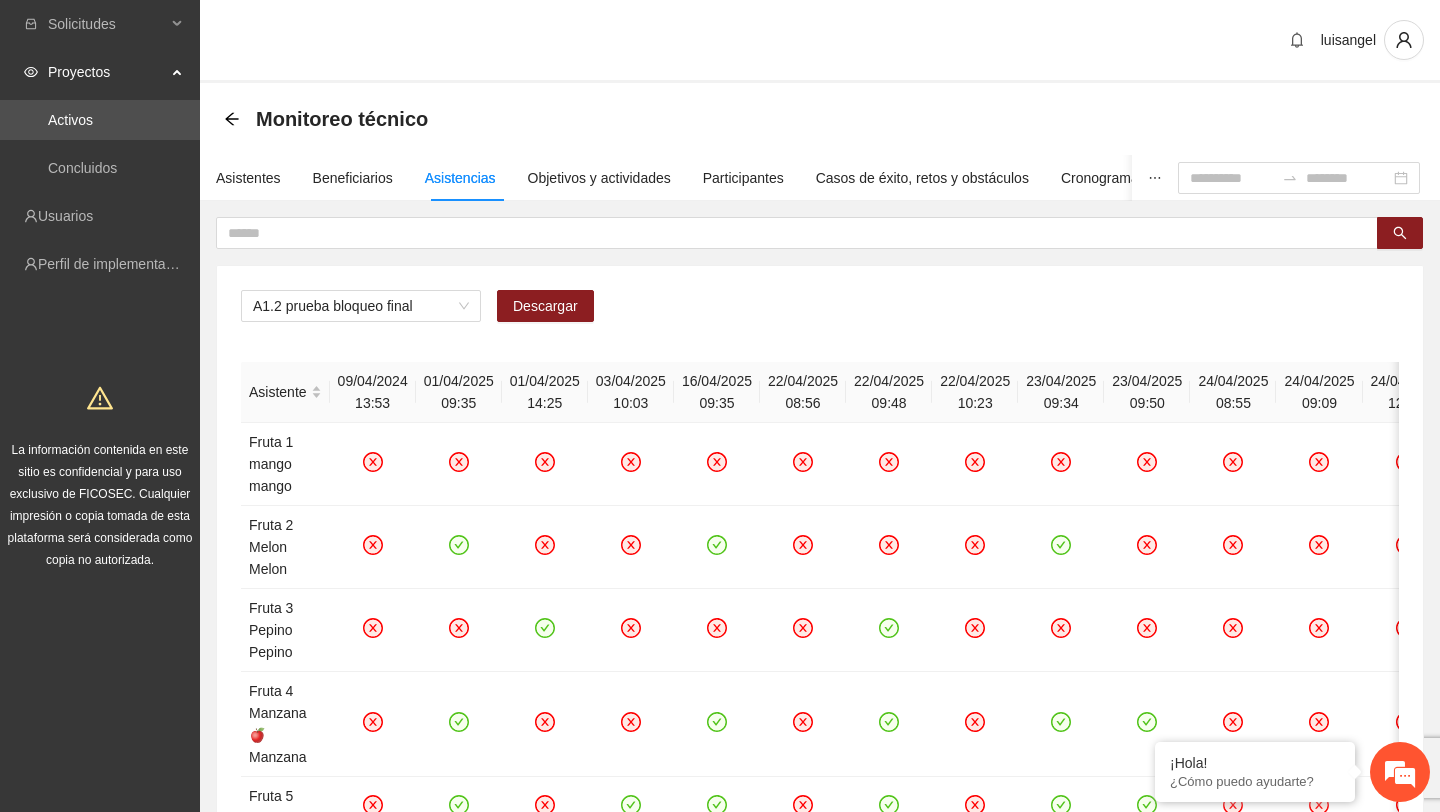 click on "Monitoreo técnico" at bounding box center (332, 119) 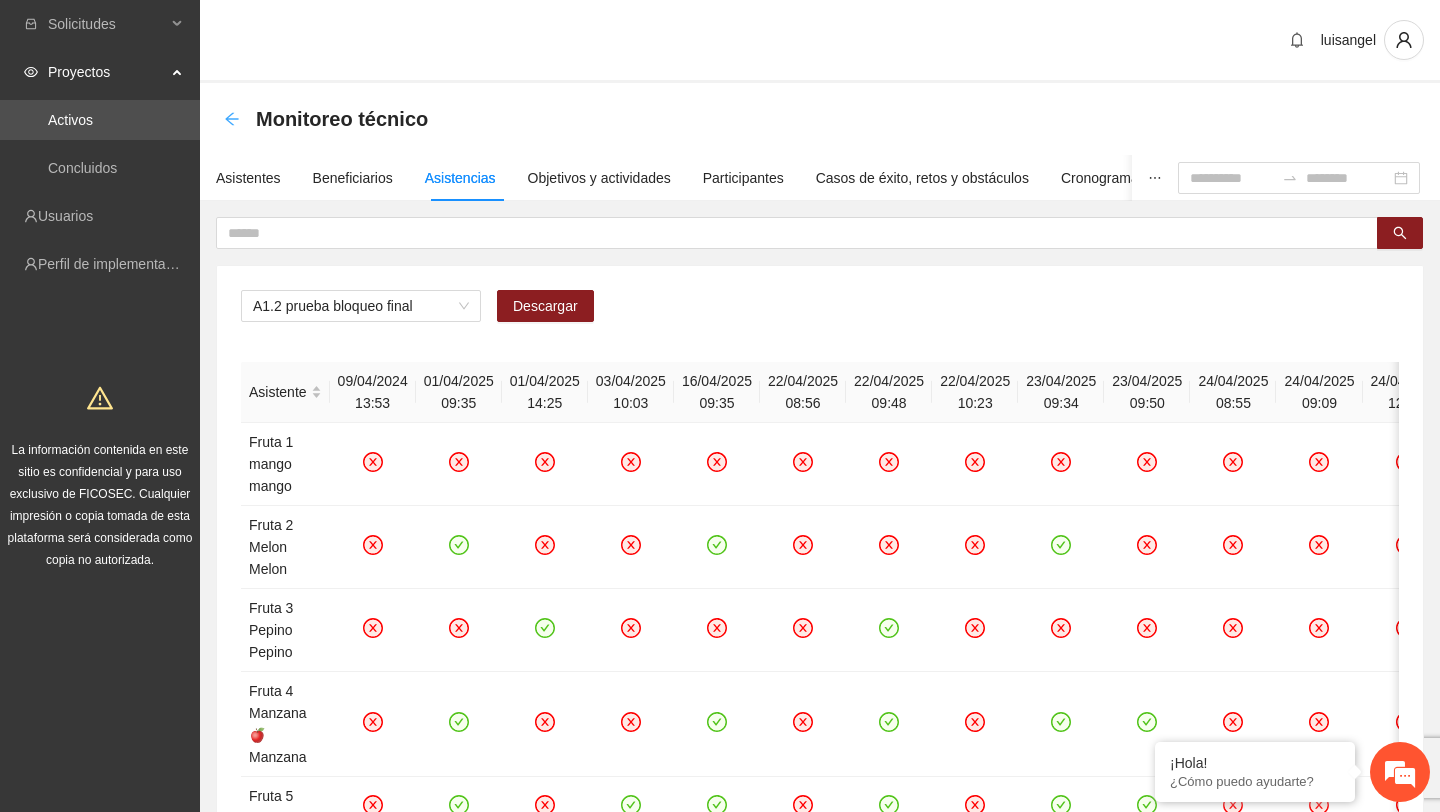 click 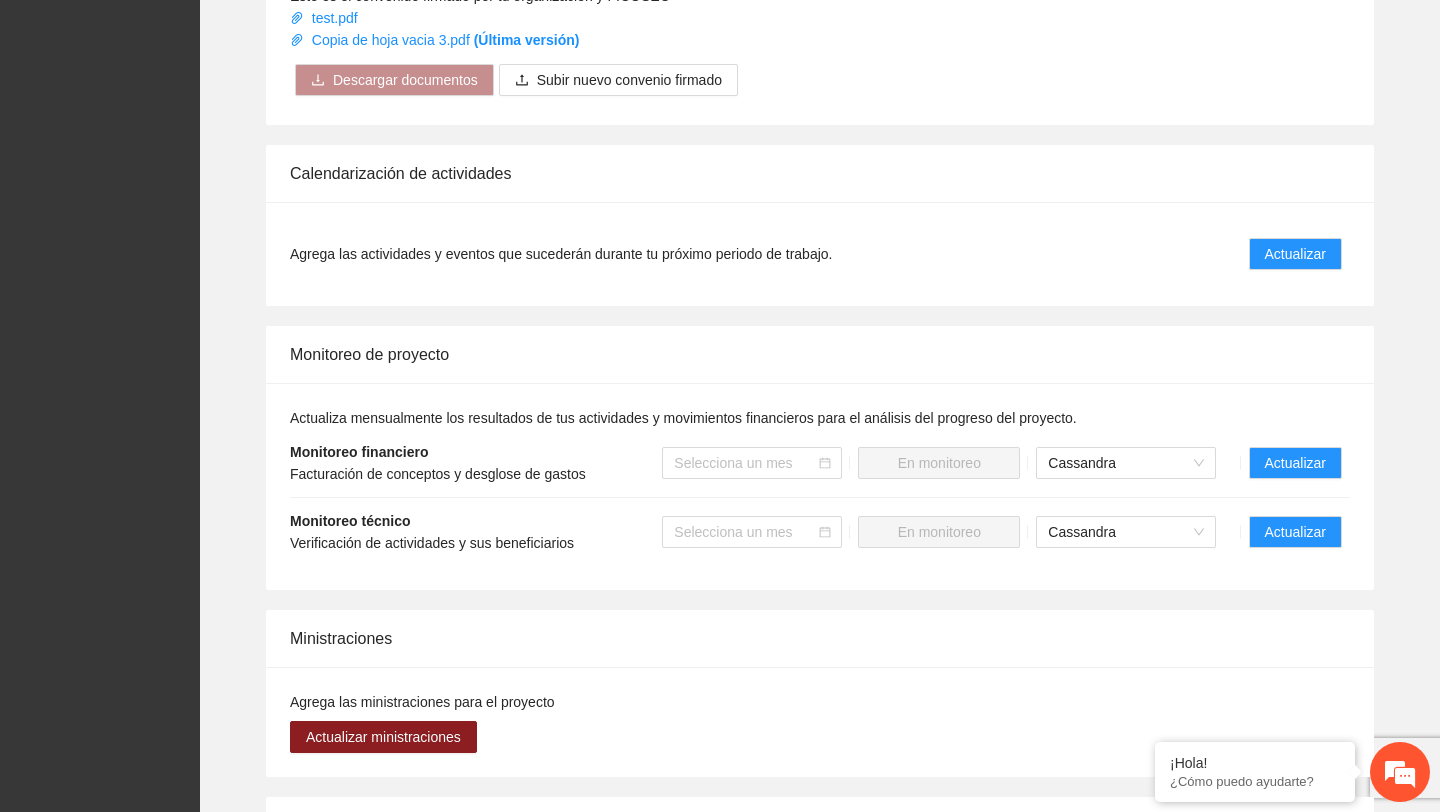 scroll, scrollTop: 1199, scrollLeft: 0, axis: vertical 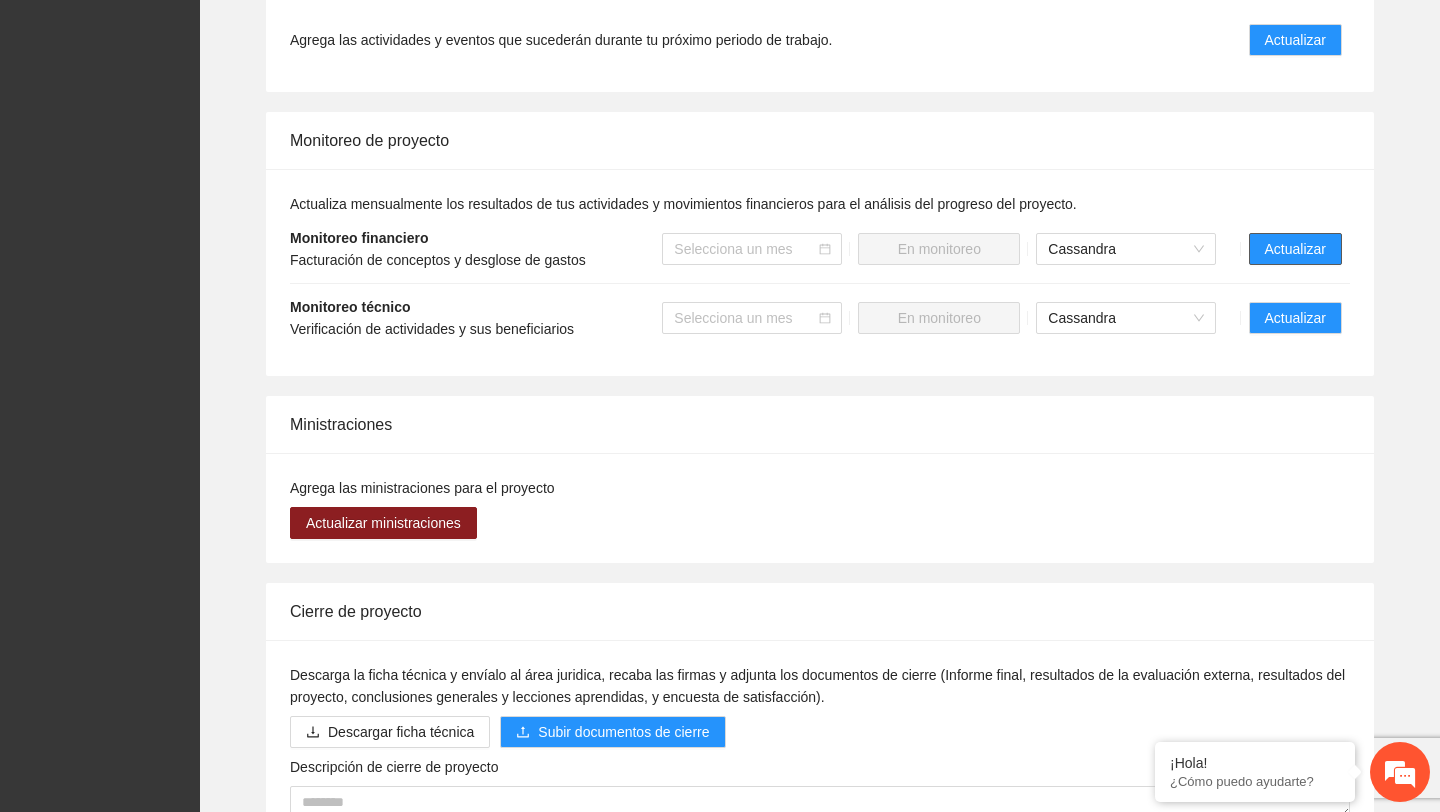 click on "Actualizar" at bounding box center (1295, 249) 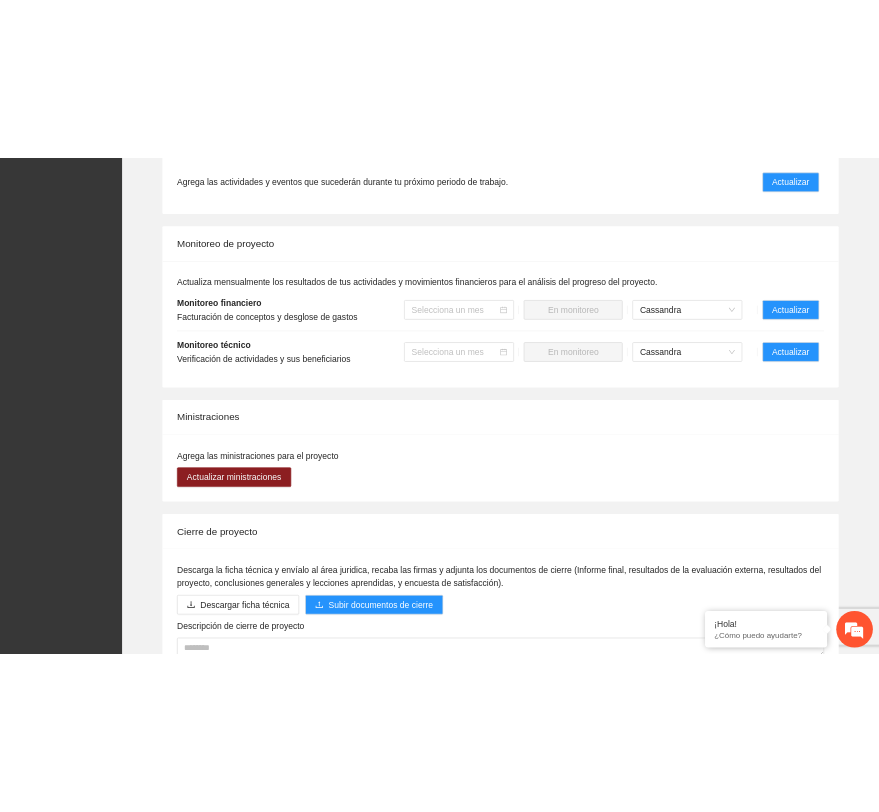scroll, scrollTop: 0, scrollLeft: 0, axis: both 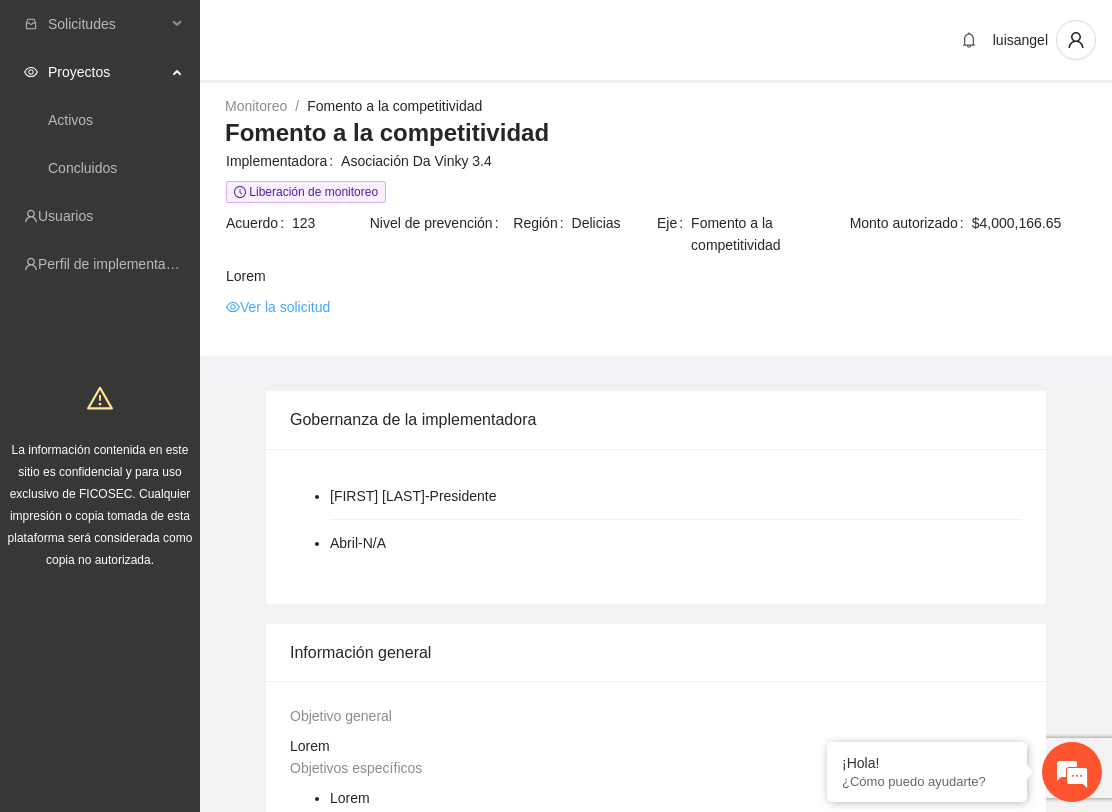 click on "Ver la solicitud" at bounding box center [278, 307] 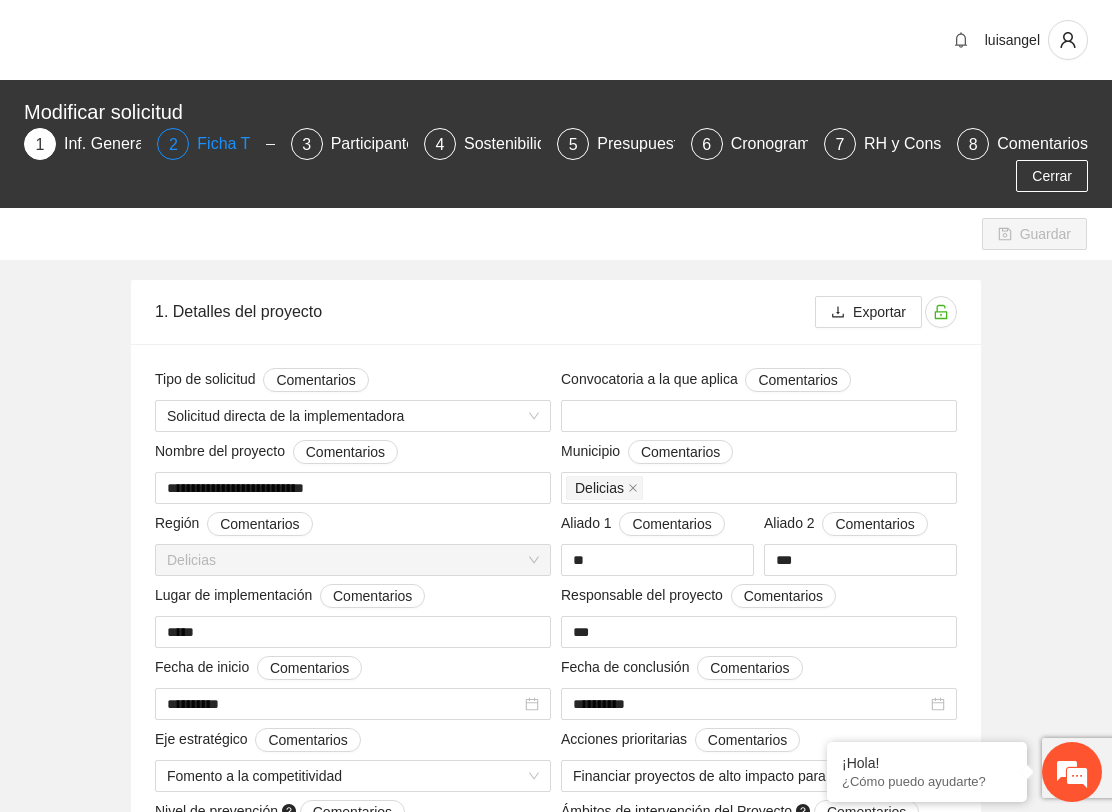 click on "Ficha T" at bounding box center [231, 144] 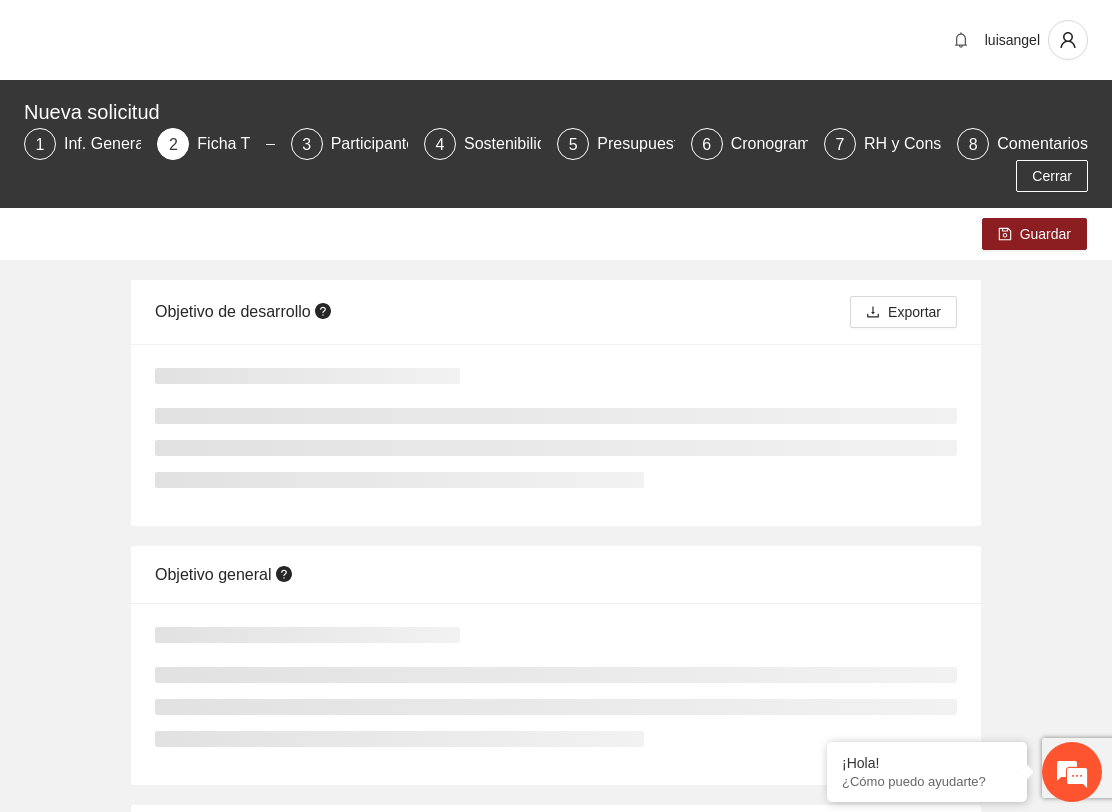 click on "Participantes" at bounding box center [385, 144] 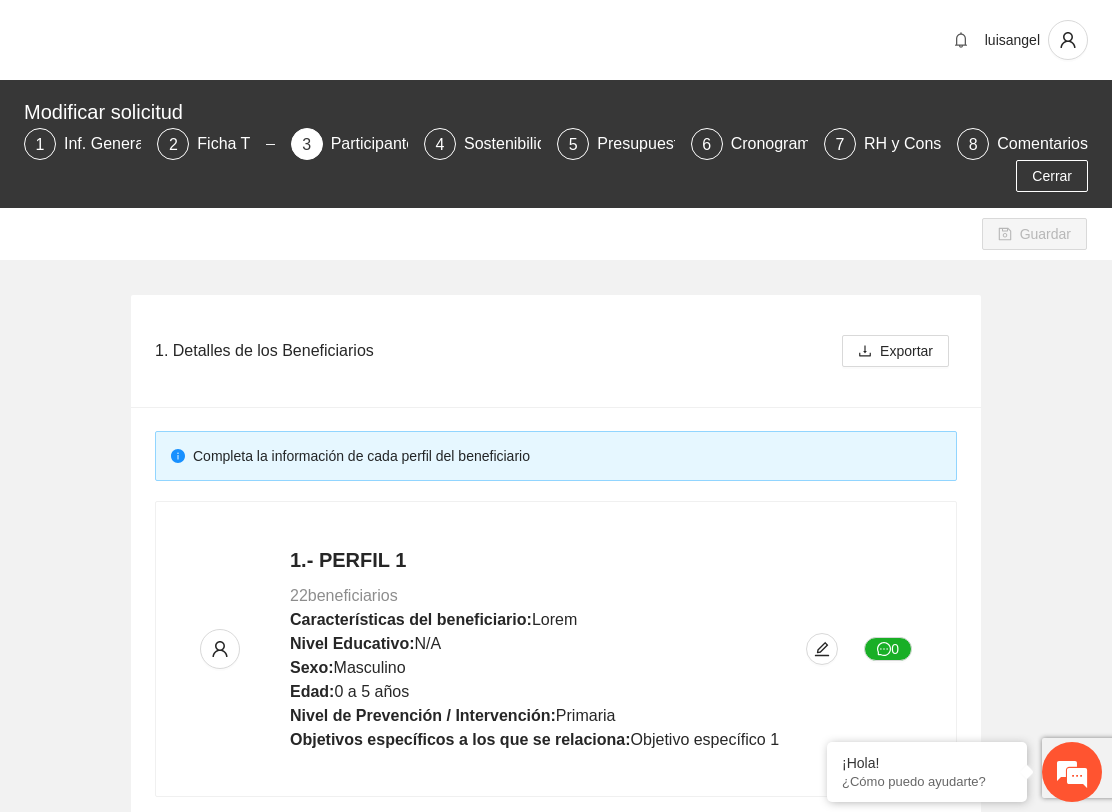 scroll, scrollTop: 0, scrollLeft: 0, axis: both 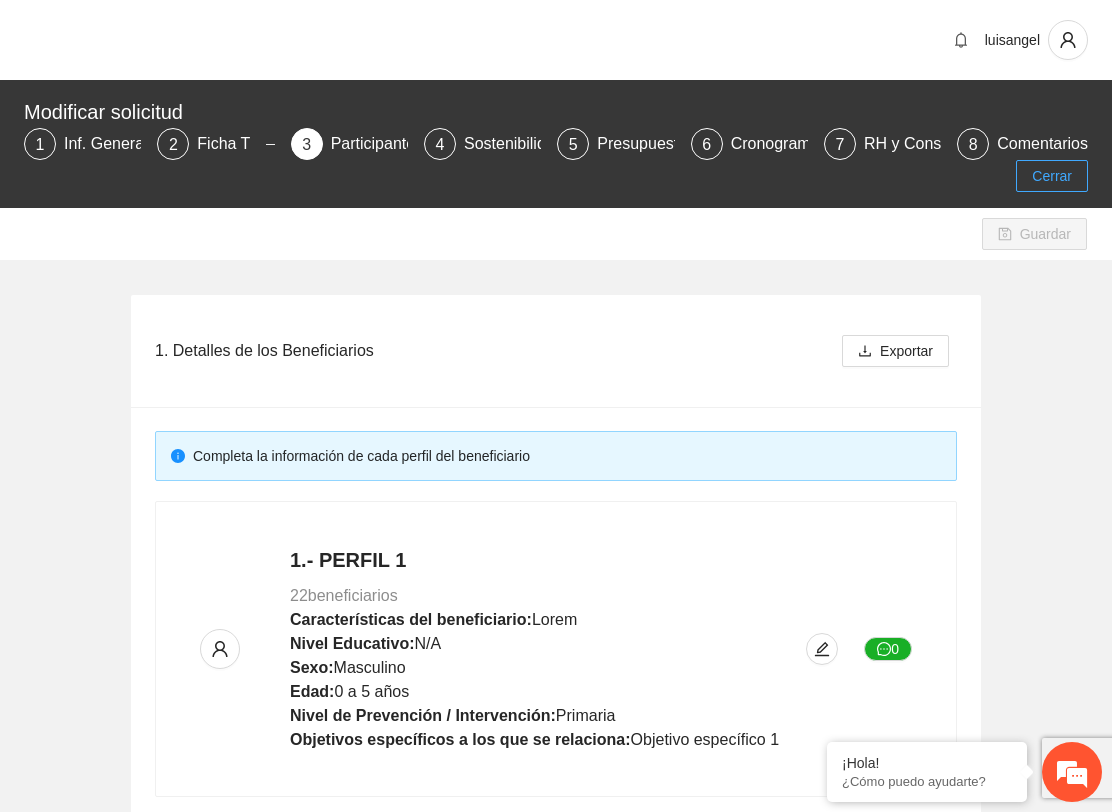 click on "Cerrar" at bounding box center (1052, 176) 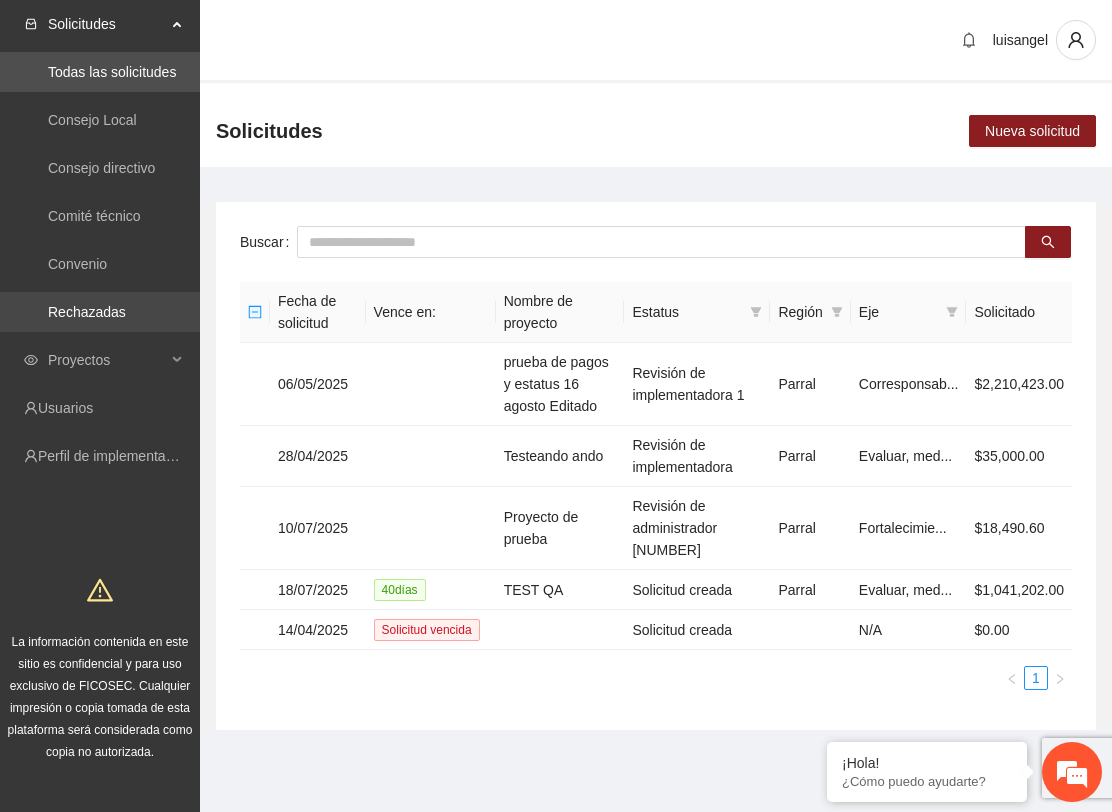 click on "Rechazadas" at bounding box center [87, 312] 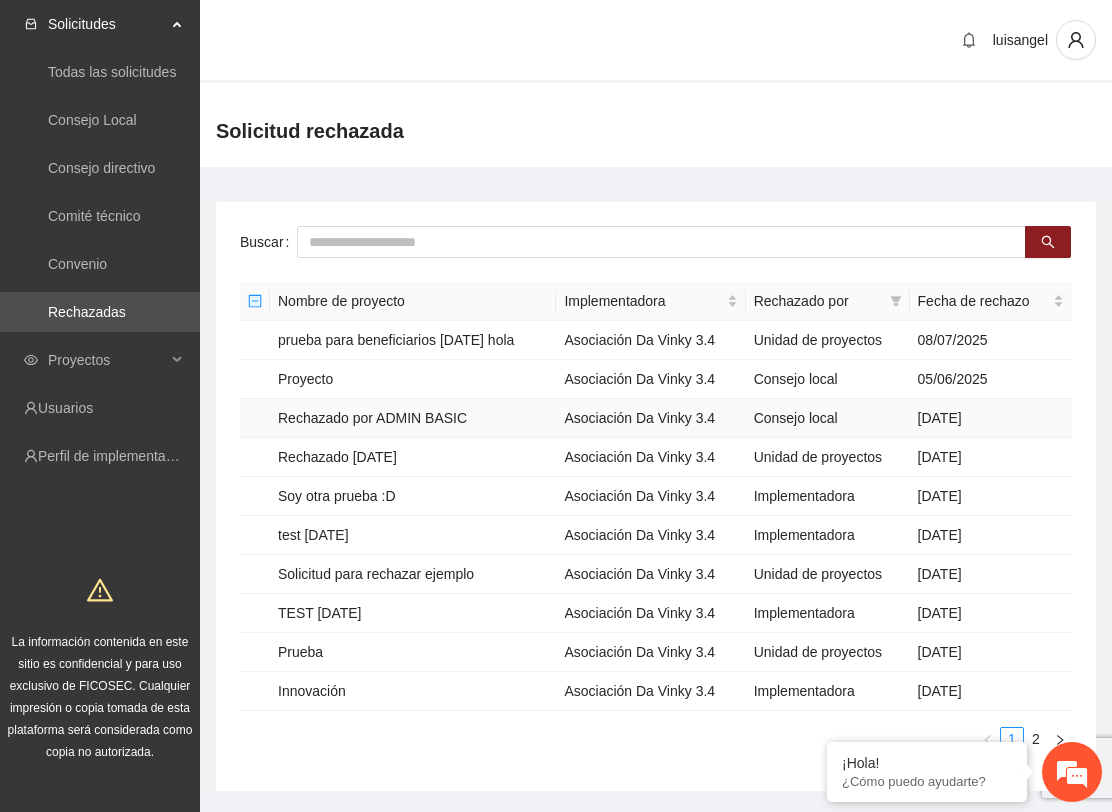 click on "Rechazado por ADMIN BASIC" at bounding box center (413, 418) 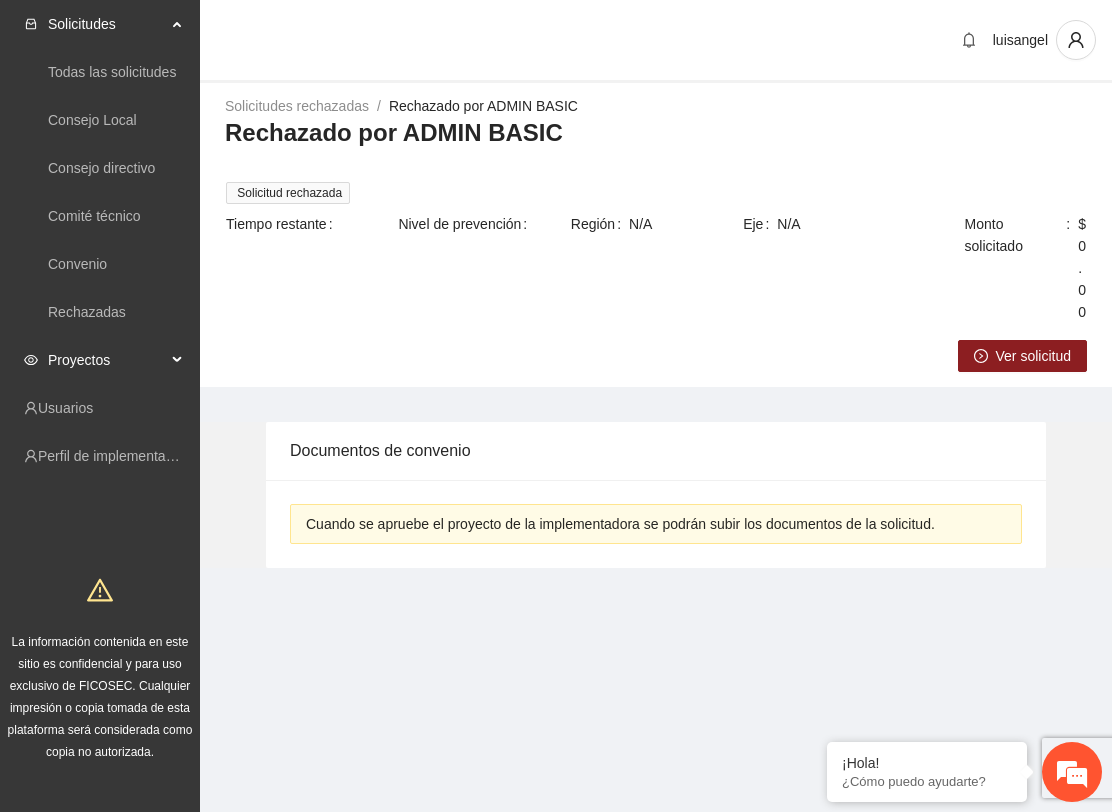 click on "Proyectos" at bounding box center (107, 360) 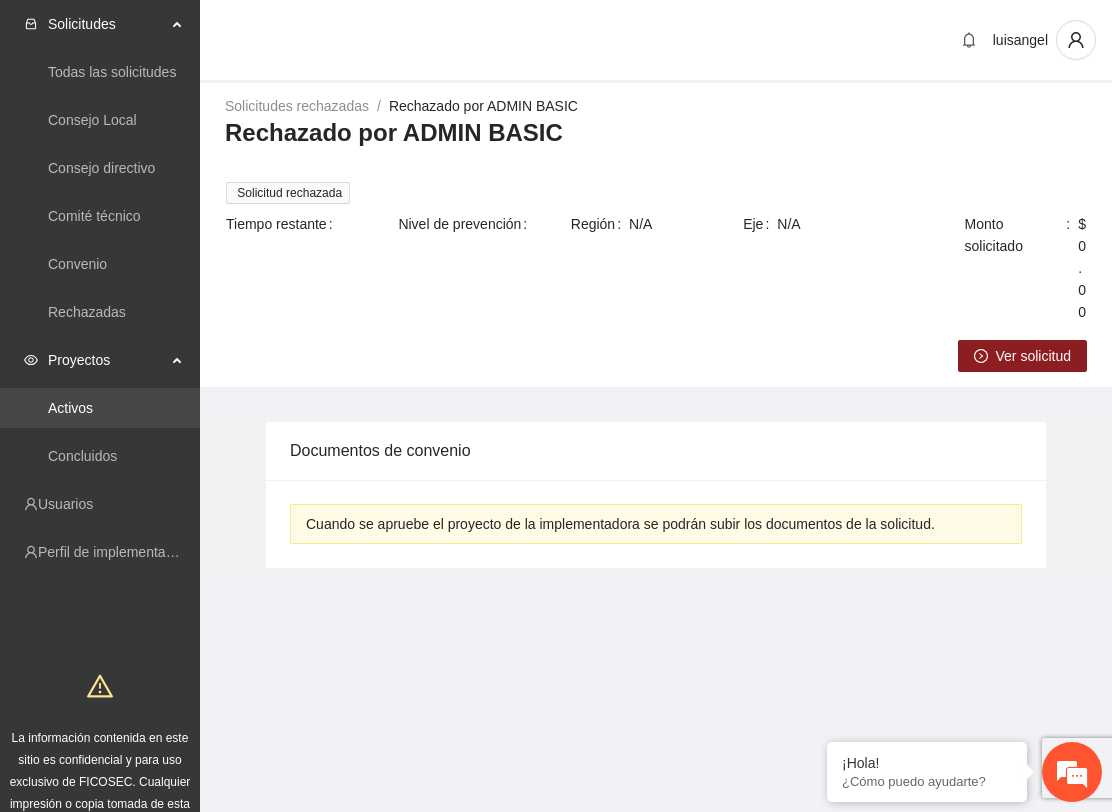 click on "Activos" at bounding box center [70, 408] 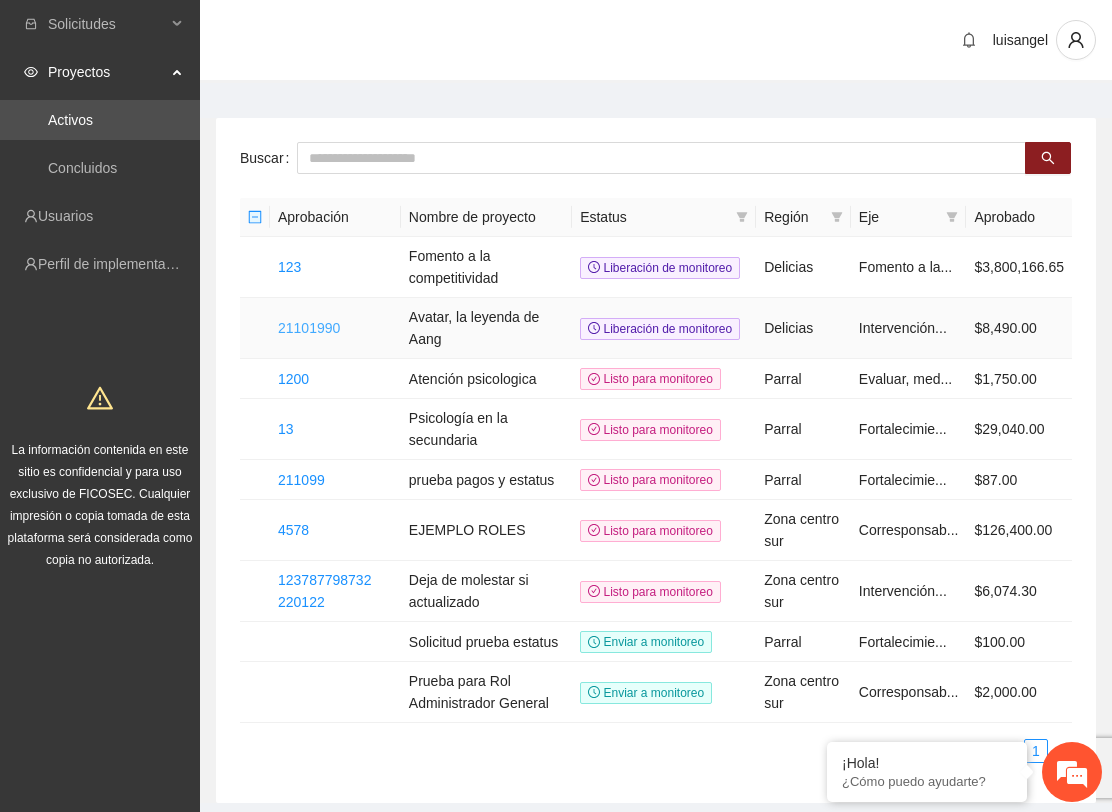 click on "21101990" at bounding box center [309, 328] 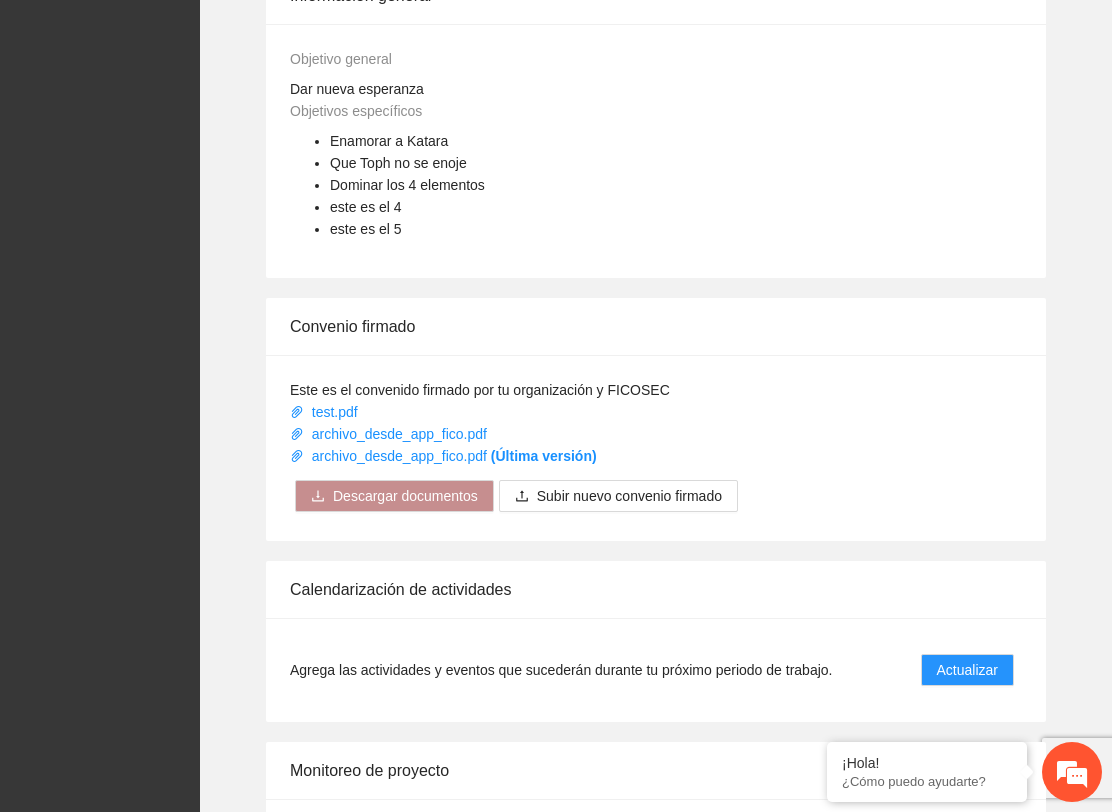 scroll, scrollTop: 1036, scrollLeft: 0, axis: vertical 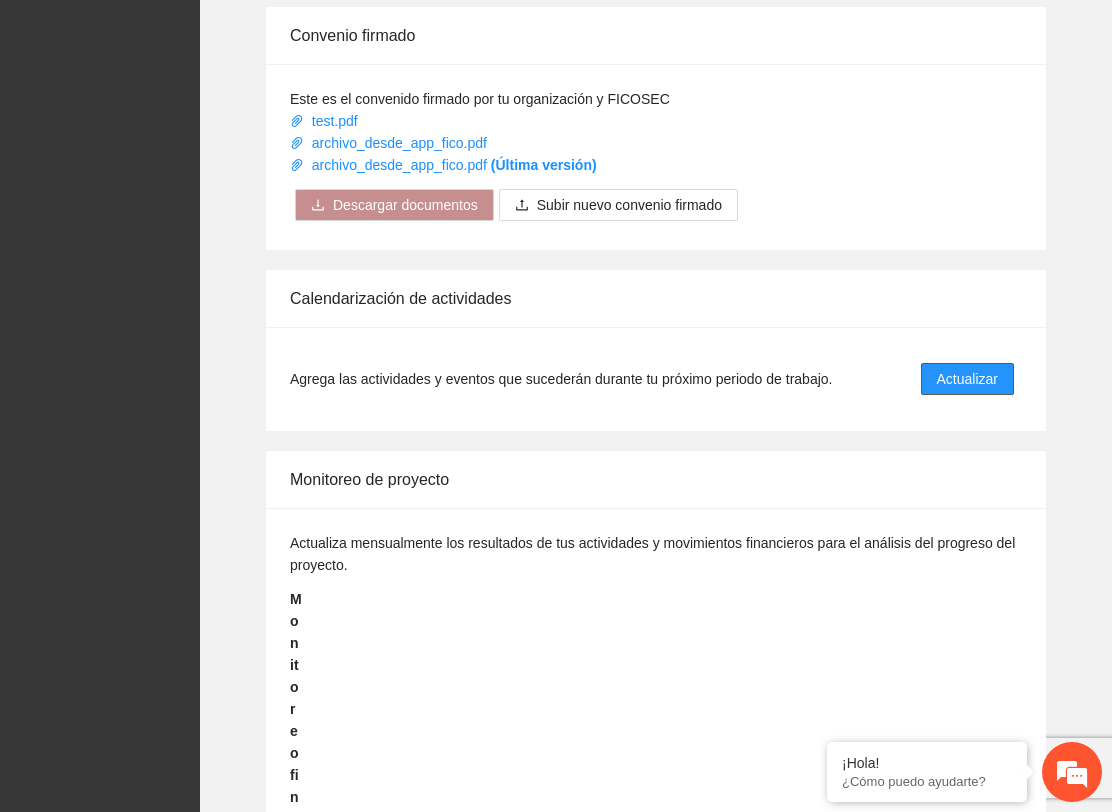 click on "Actualizar" at bounding box center (967, 379) 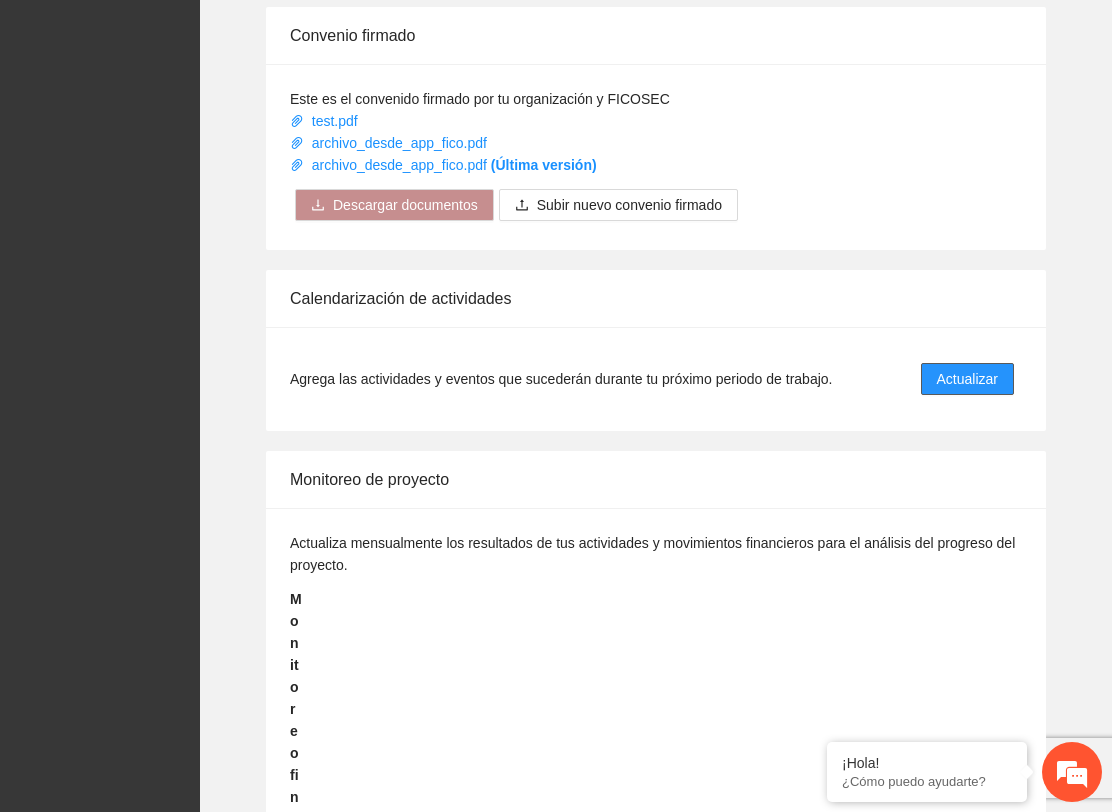 scroll, scrollTop: 0, scrollLeft: 0, axis: both 